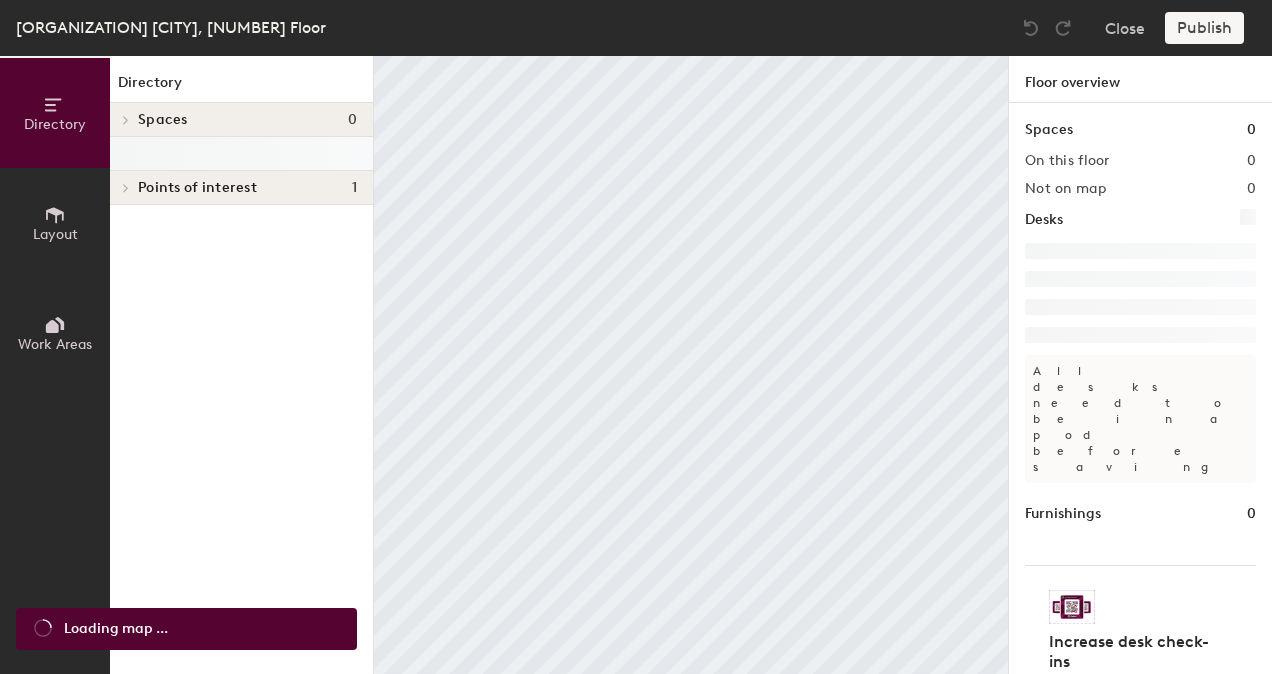 scroll, scrollTop: 0, scrollLeft: 0, axis: both 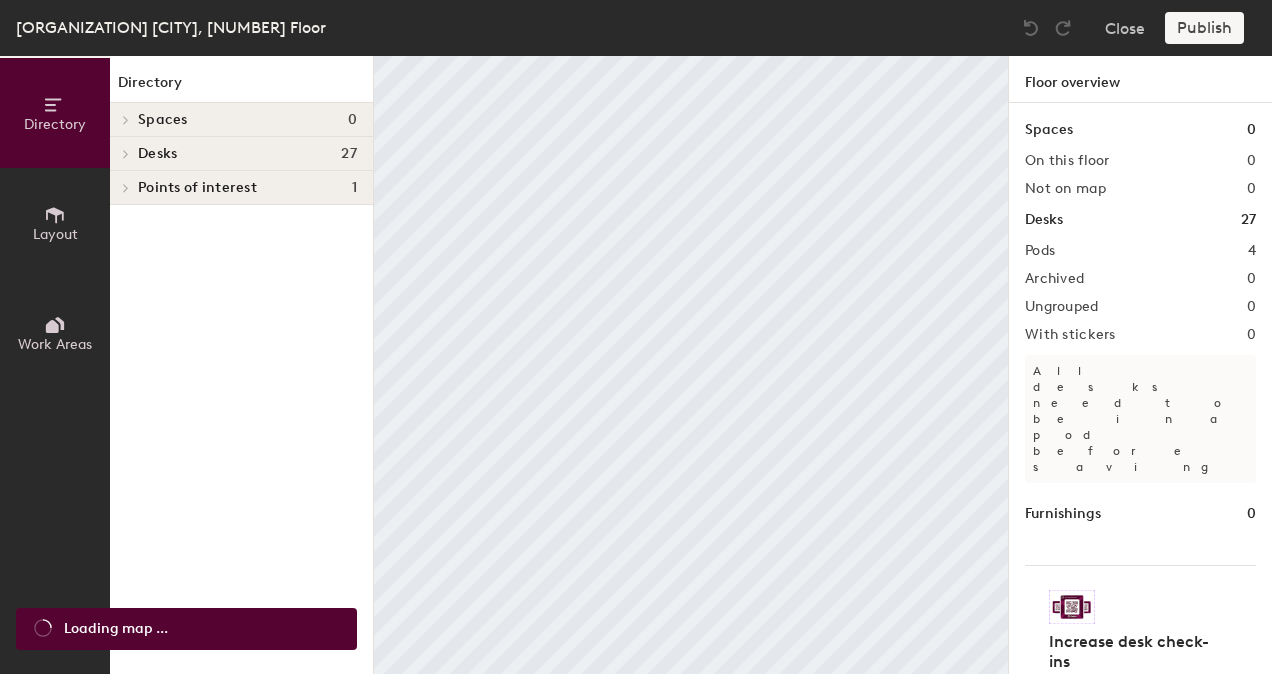 click at bounding box center [126, 120] 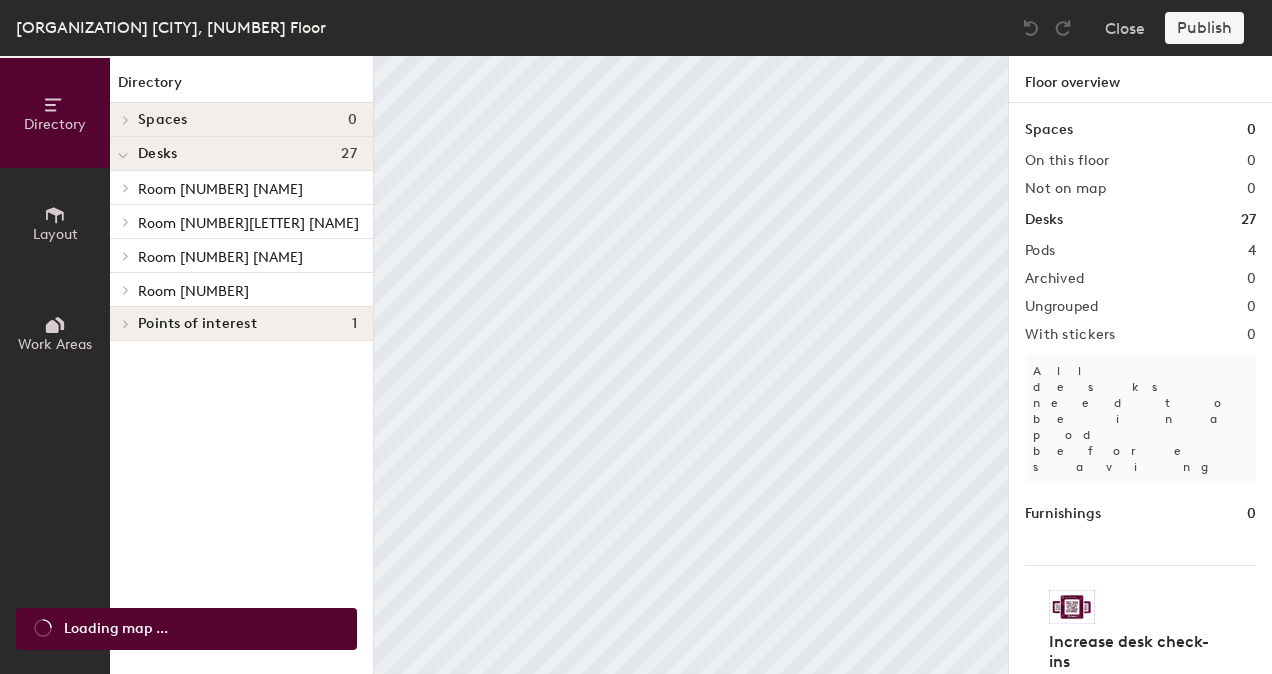 click at bounding box center [124, 188] 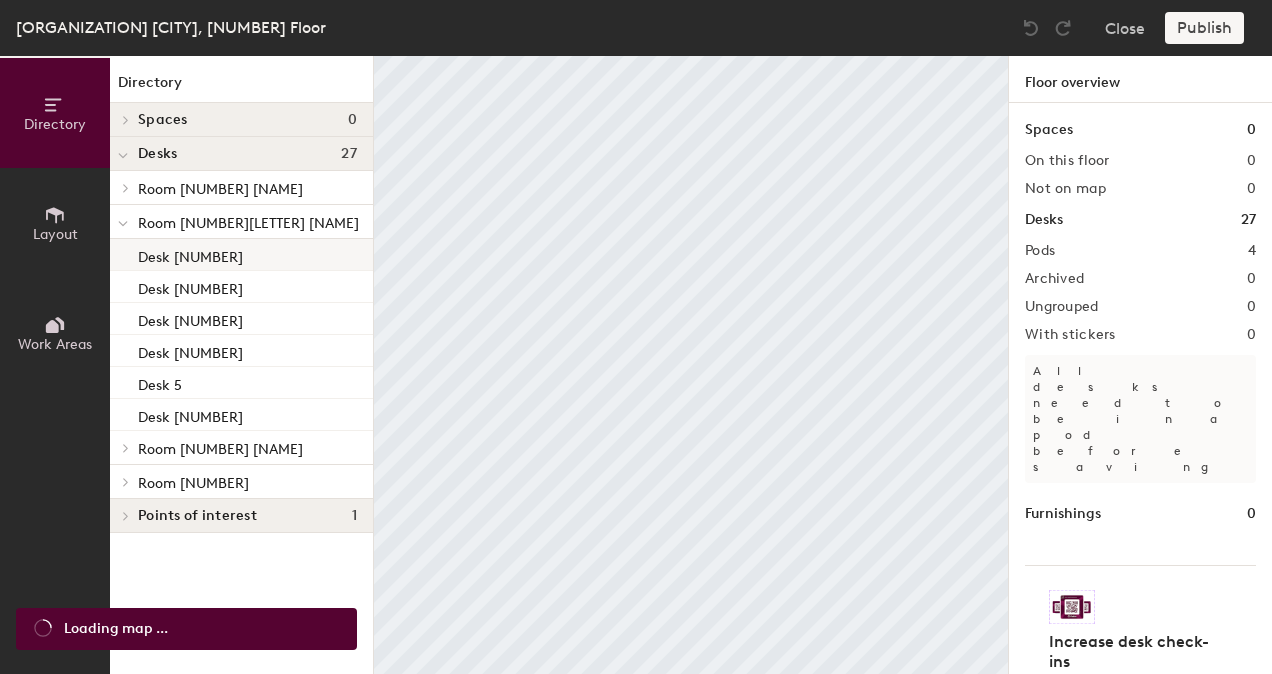 click on "Desk [NUMBER]" at bounding box center (241, 255) 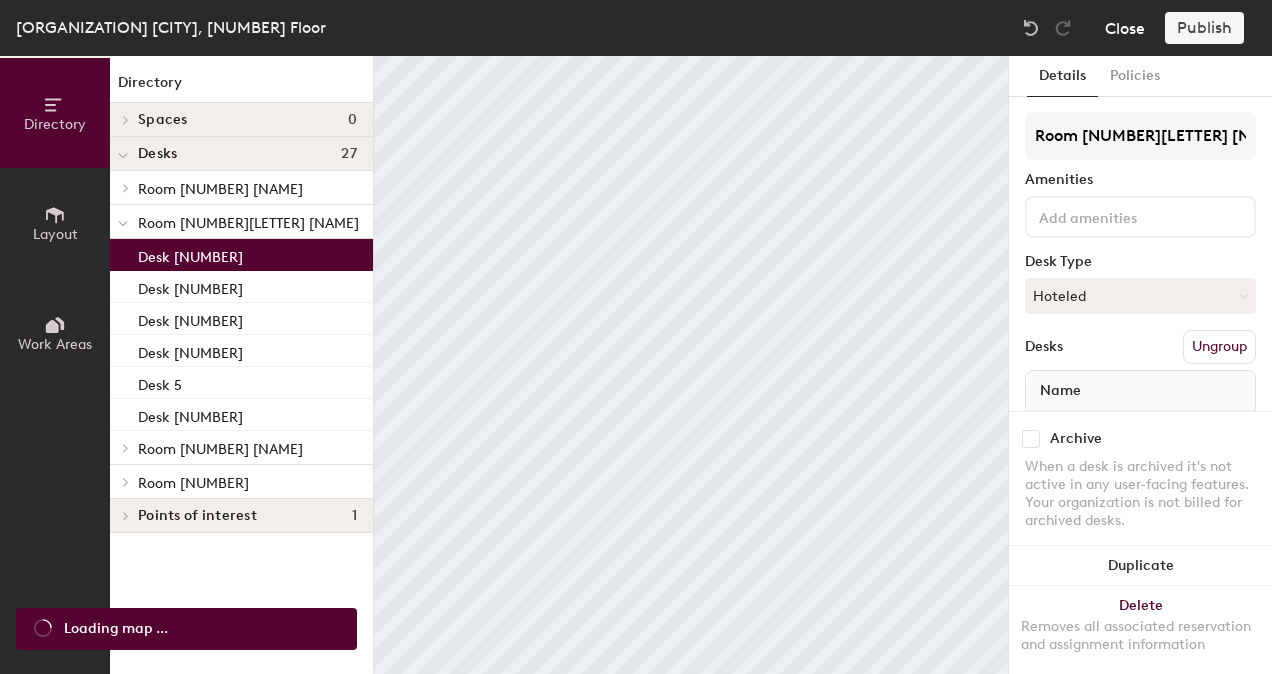 click on "Close" at bounding box center (1125, 28) 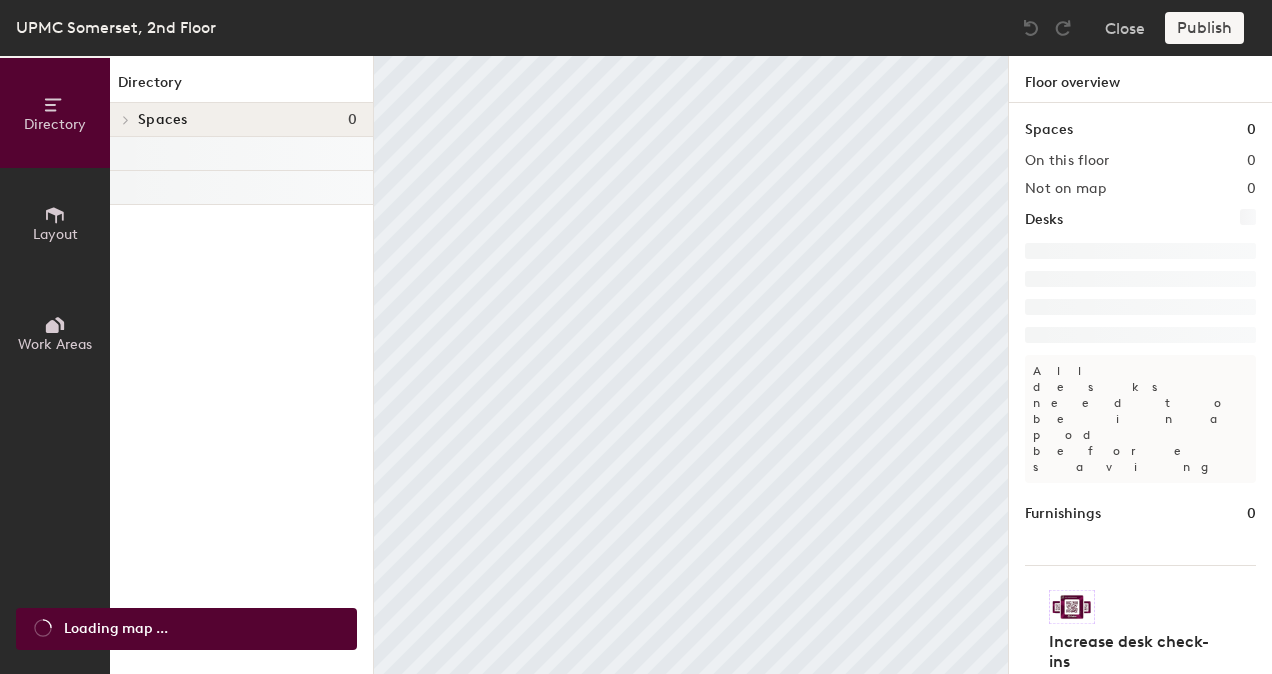 scroll, scrollTop: 0, scrollLeft: 0, axis: both 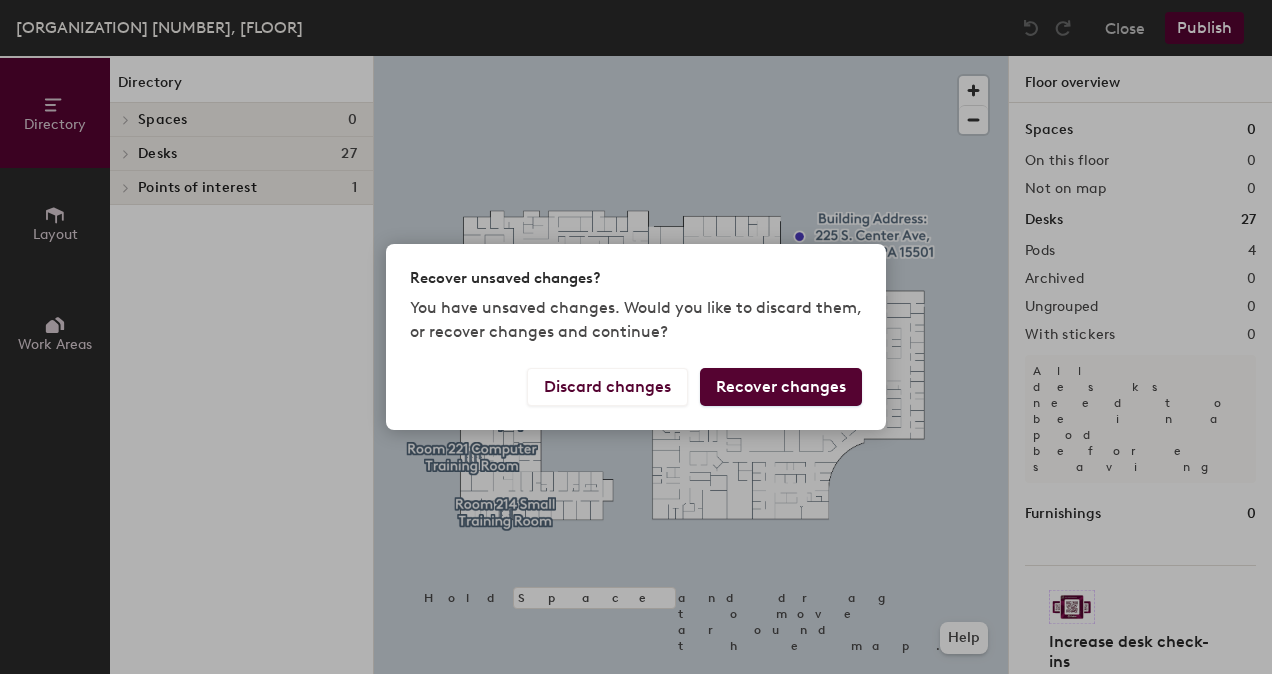 click on "Recover changes" at bounding box center [781, 387] 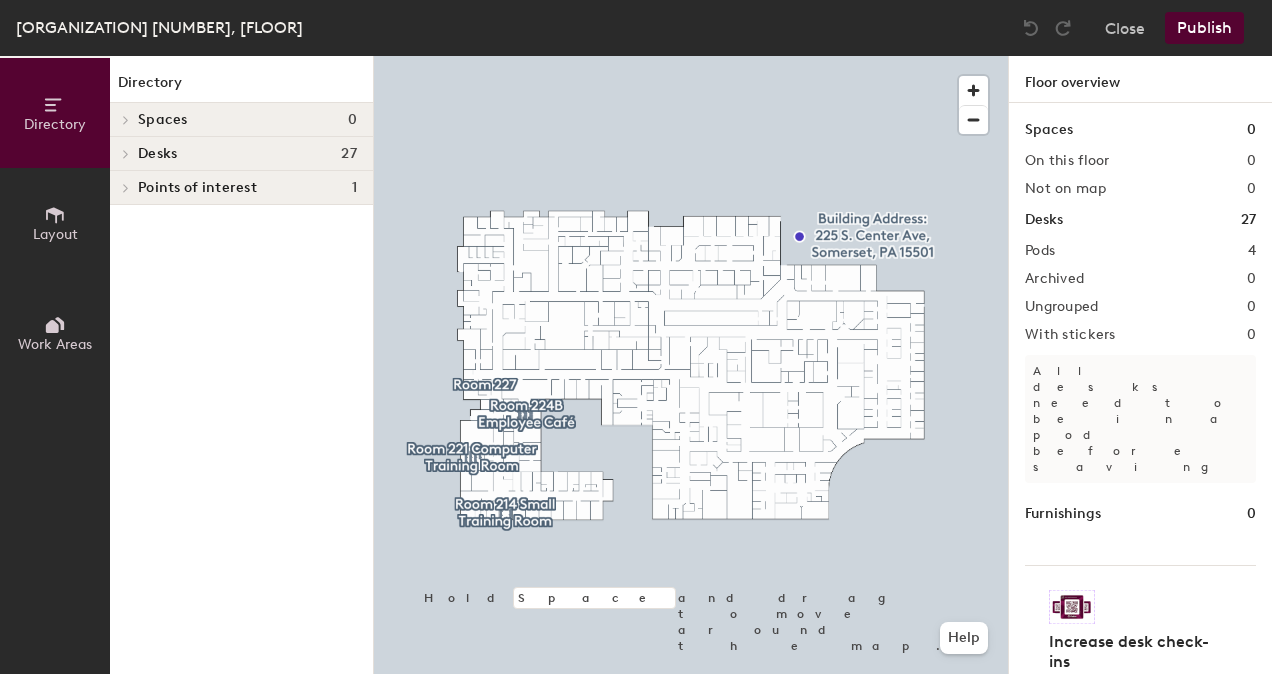 click at bounding box center [691, 56] 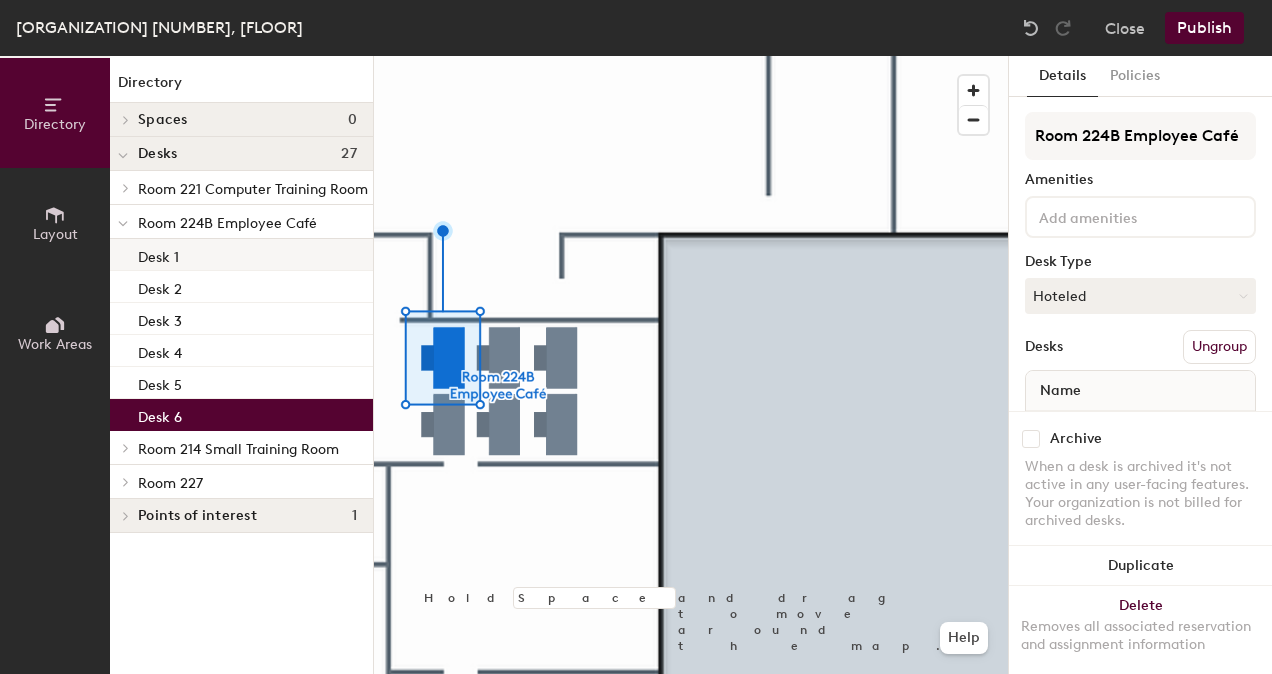 click on "Desk [NUMBER]" at bounding box center [241, 255] 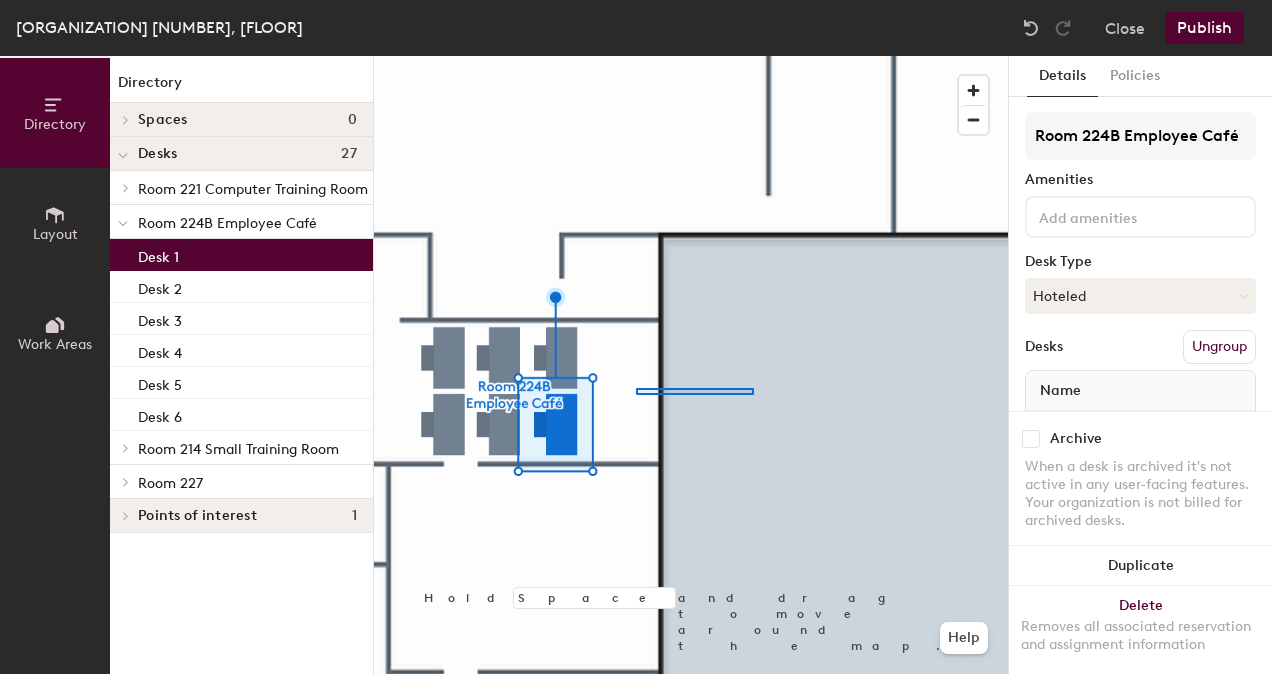 click at bounding box center (691, 56) 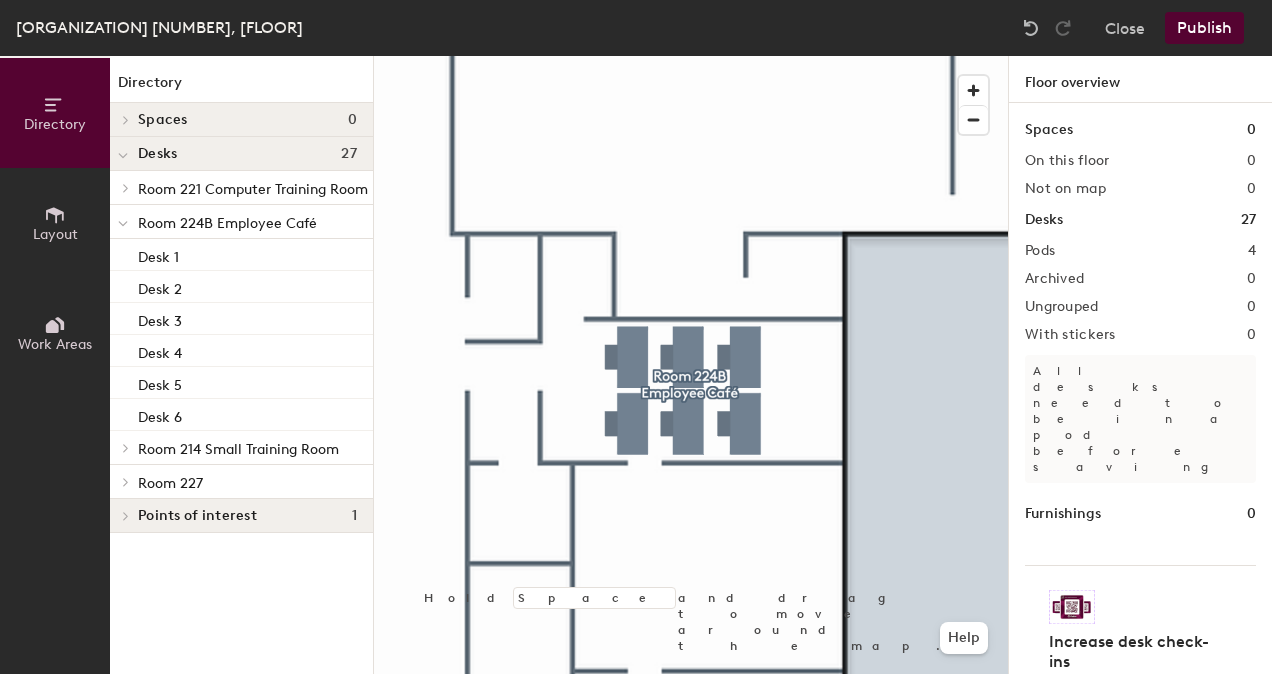 click at bounding box center (691, 56) 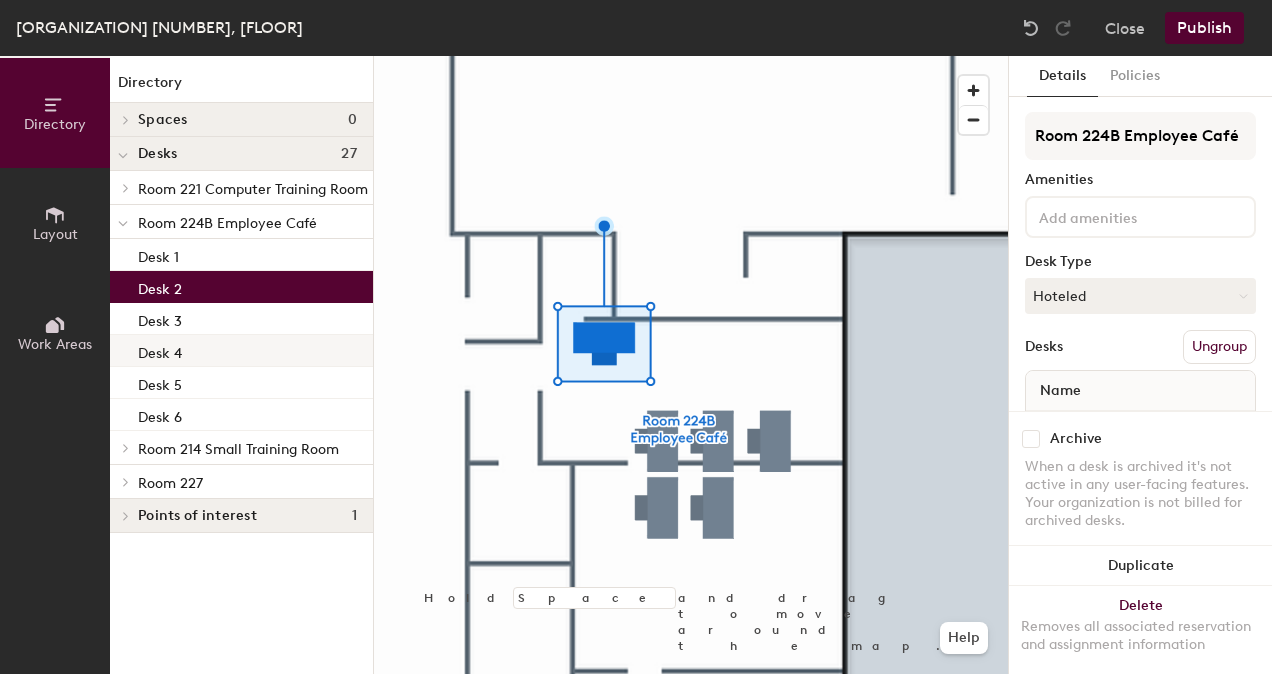 drag, startPoint x: 215, startPoint y: 288, endPoint x: 329, endPoint y: 339, distance: 124.88795 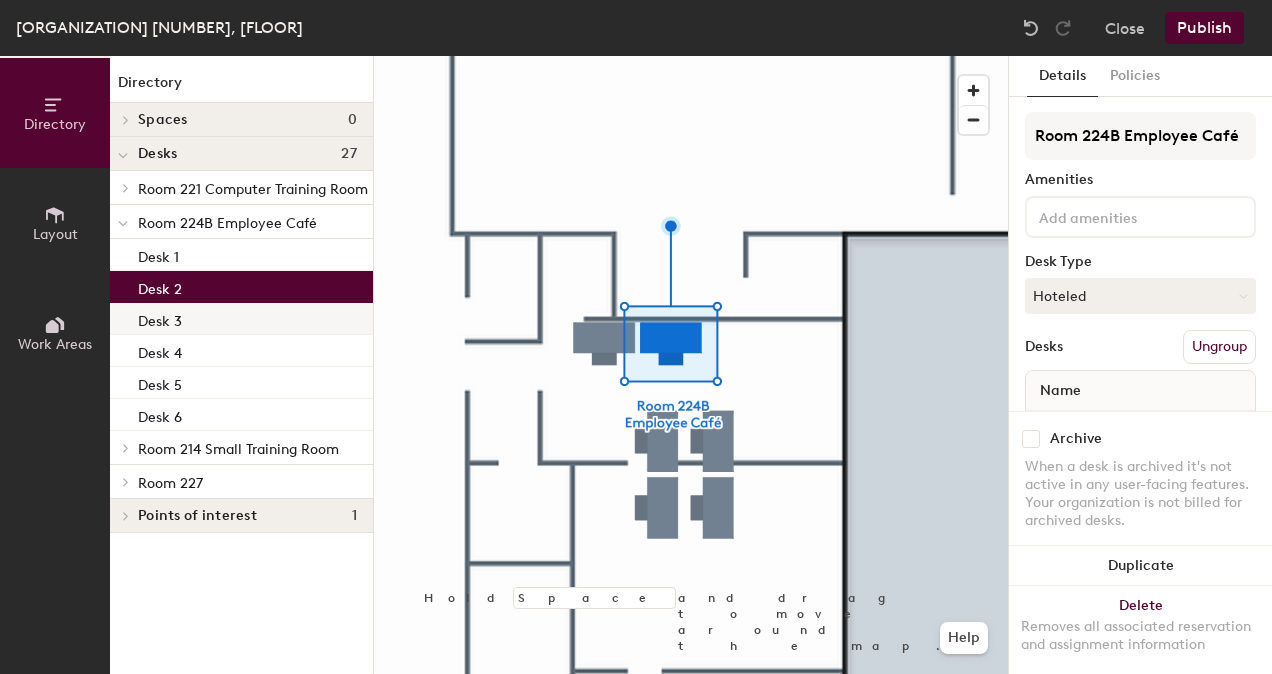 click on "Desk 3" at bounding box center (241, 319) 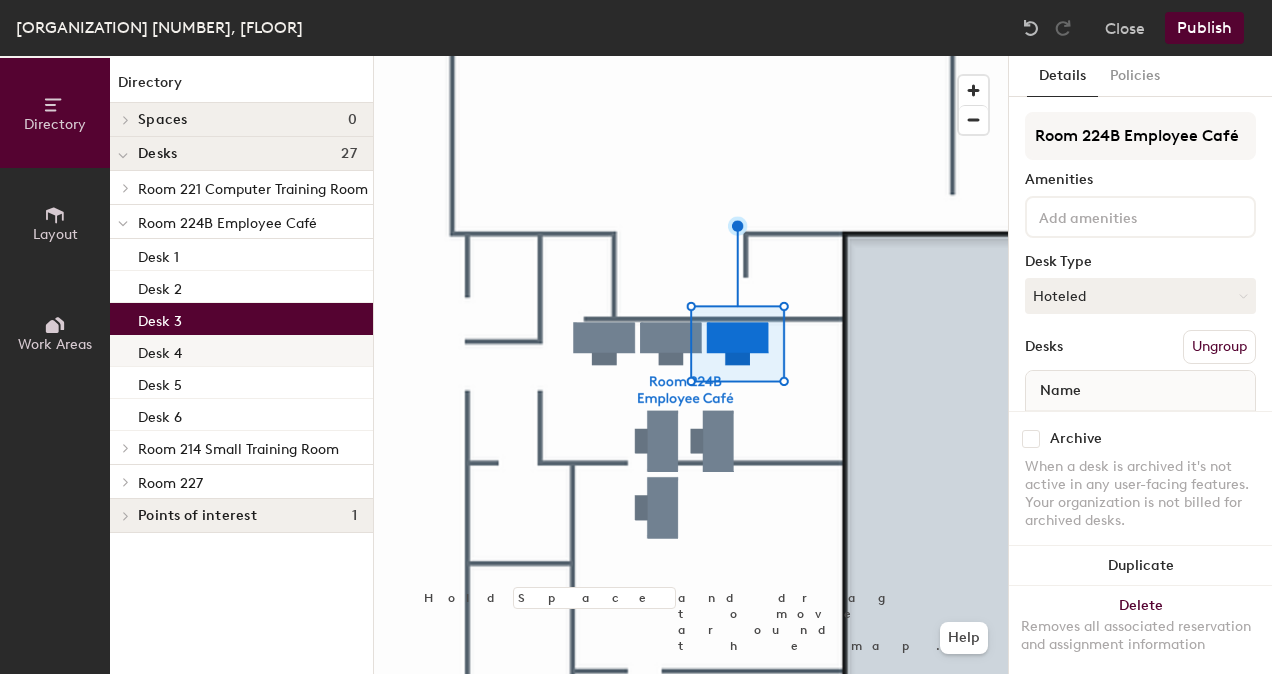 click on "Desk 4" at bounding box center [241, 351] 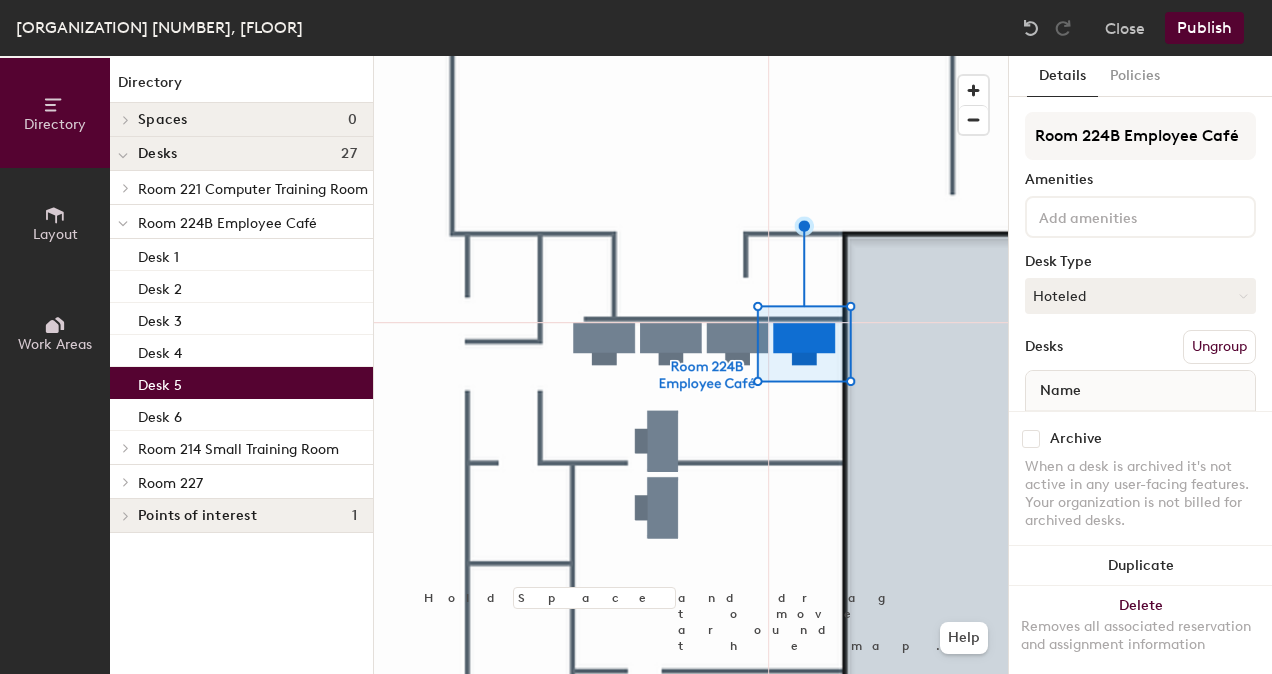 click on "Desk 5" at bounding box center [241, 383] 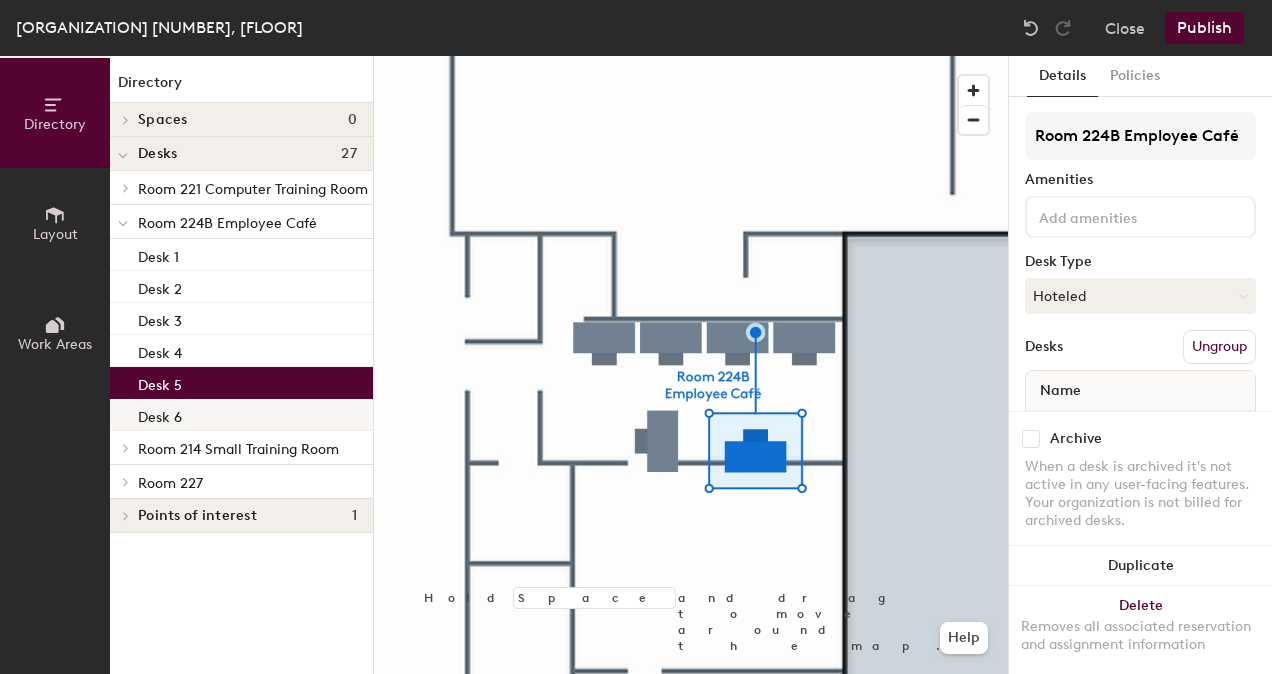 drag, startPoint x: 240, startPoint y: 406, endPoint x: 309, endPoint y: 424, distance: 71.30919 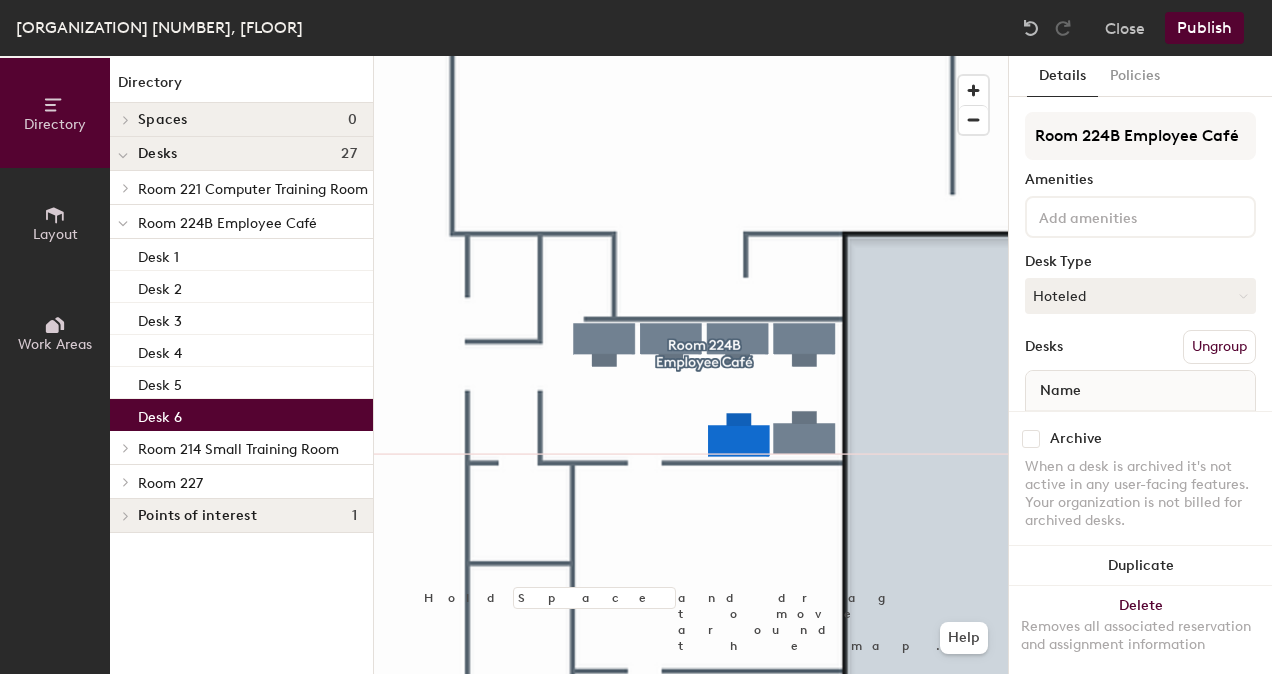 click at bounding box center (691, 56) 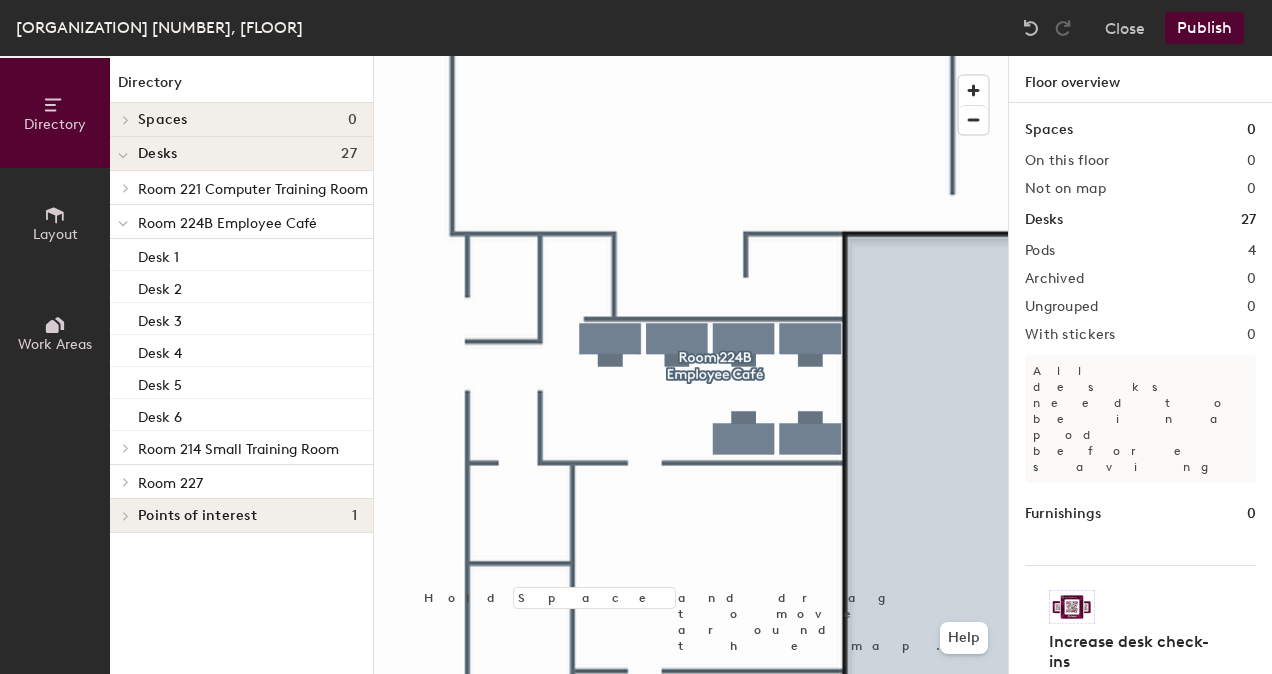 click on "Publish" at bounding box center (1204, 28) 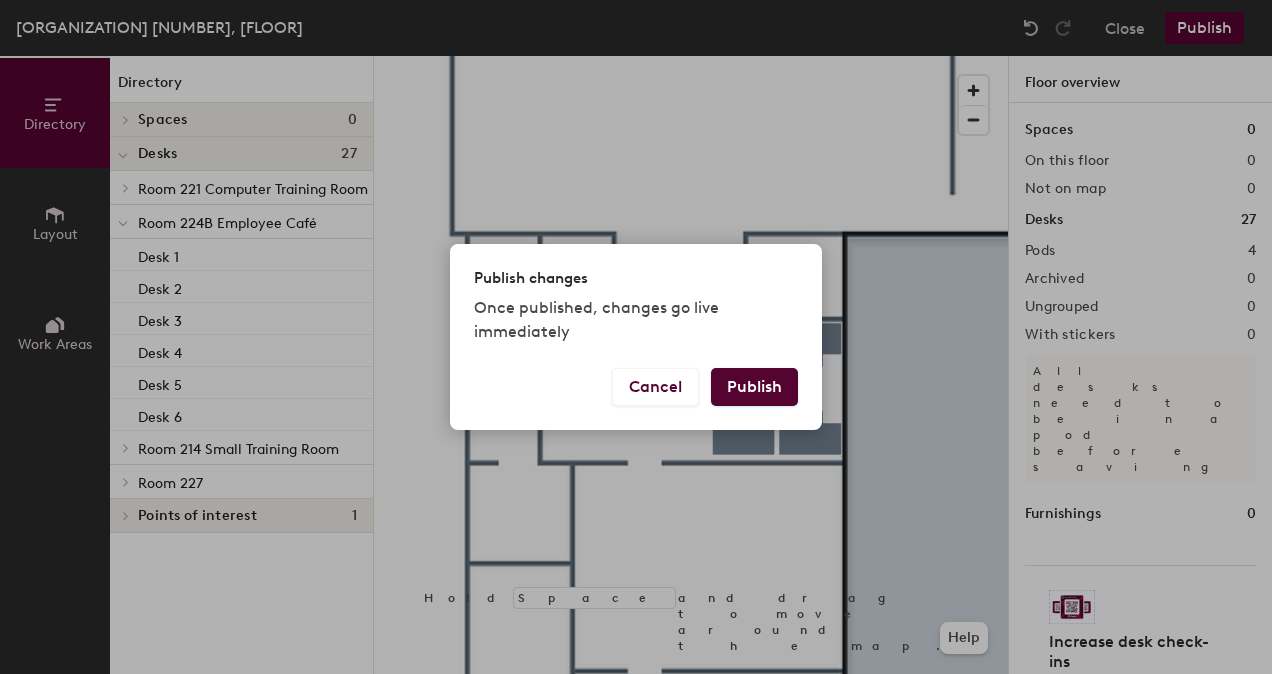 click on "Publish" at bounding box center [754, 387] 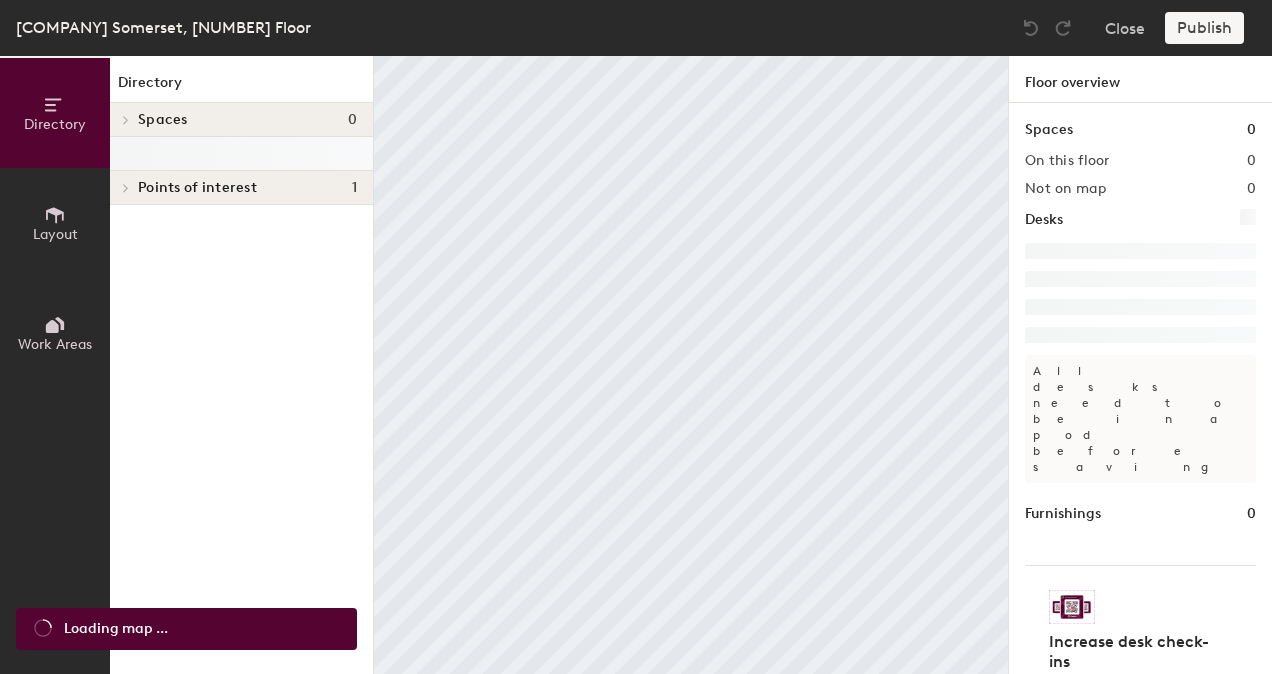 scroll, scrollTop: 0, scrollLeft: 0, axis: both 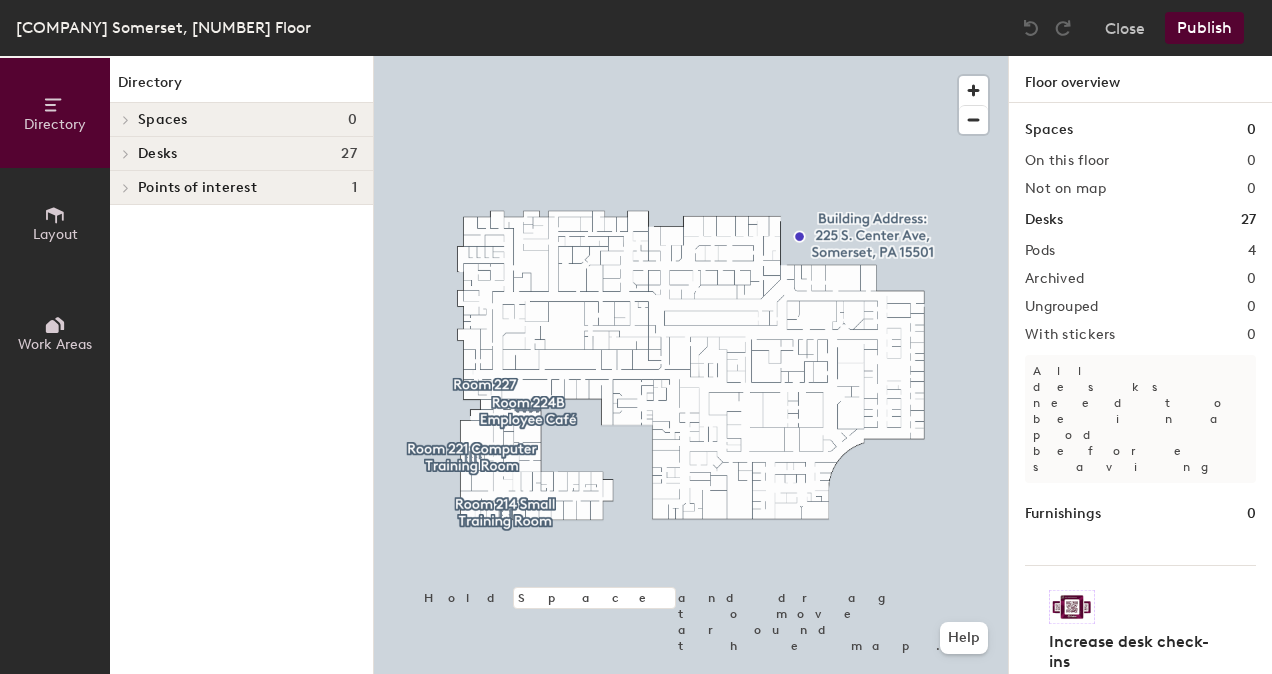 click at bounding box center (126, 120) 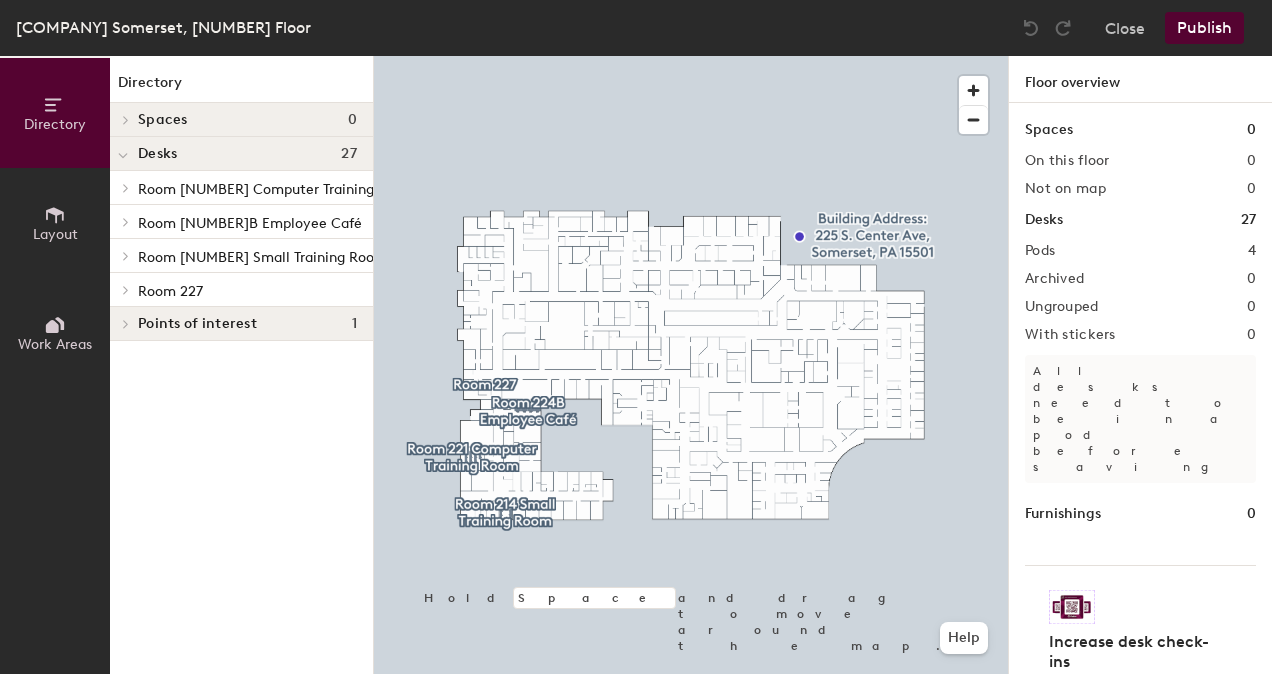 click at bounding box center (126, 188) 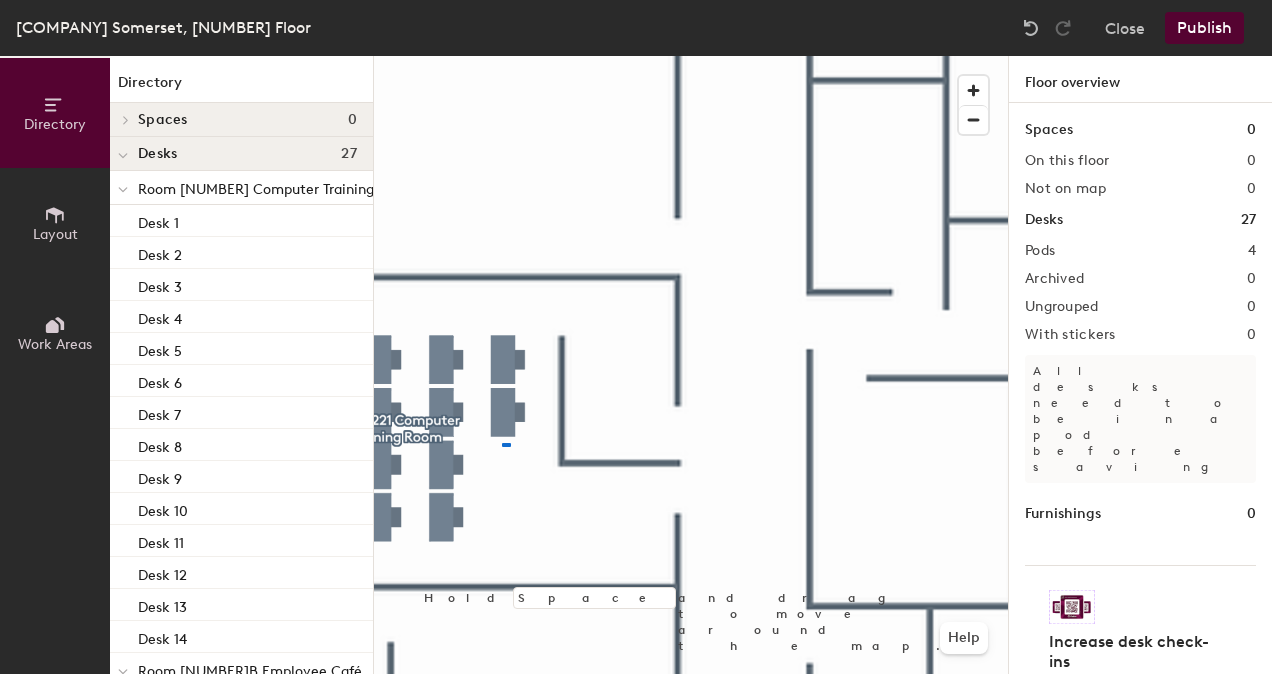 click at bounding box center [691, 56] 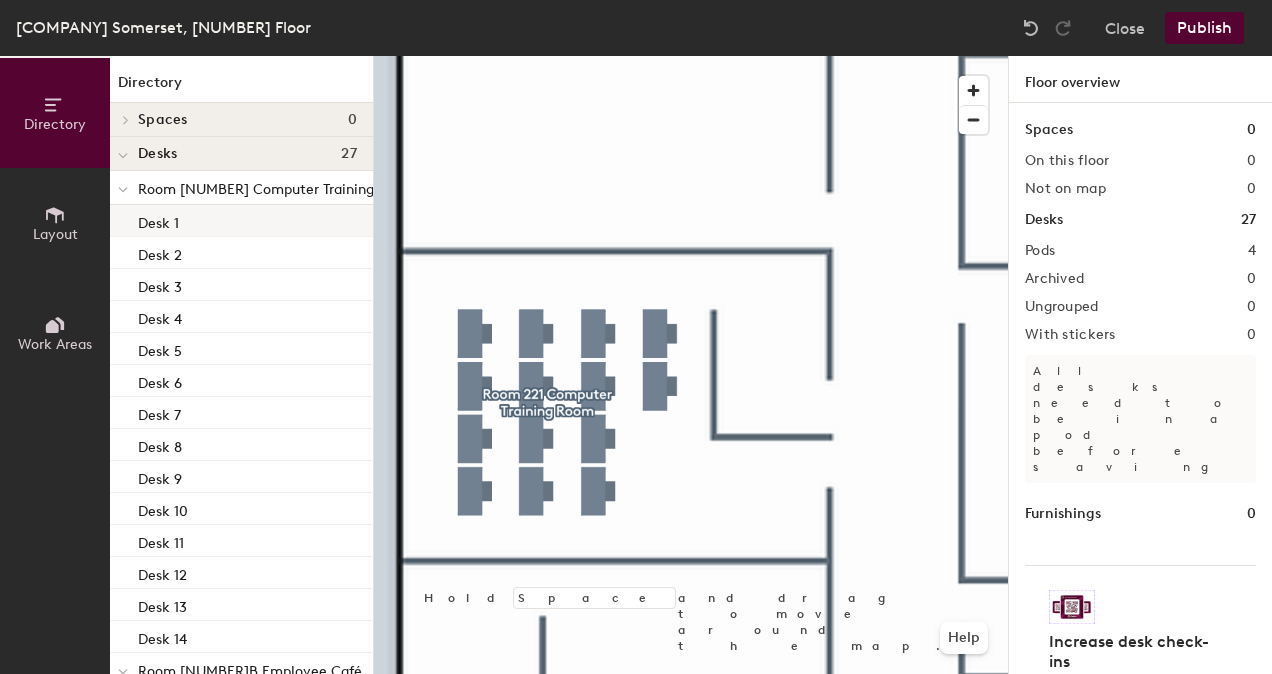 click on "Desk [NUMBER]" at bounding box center [241, 221] 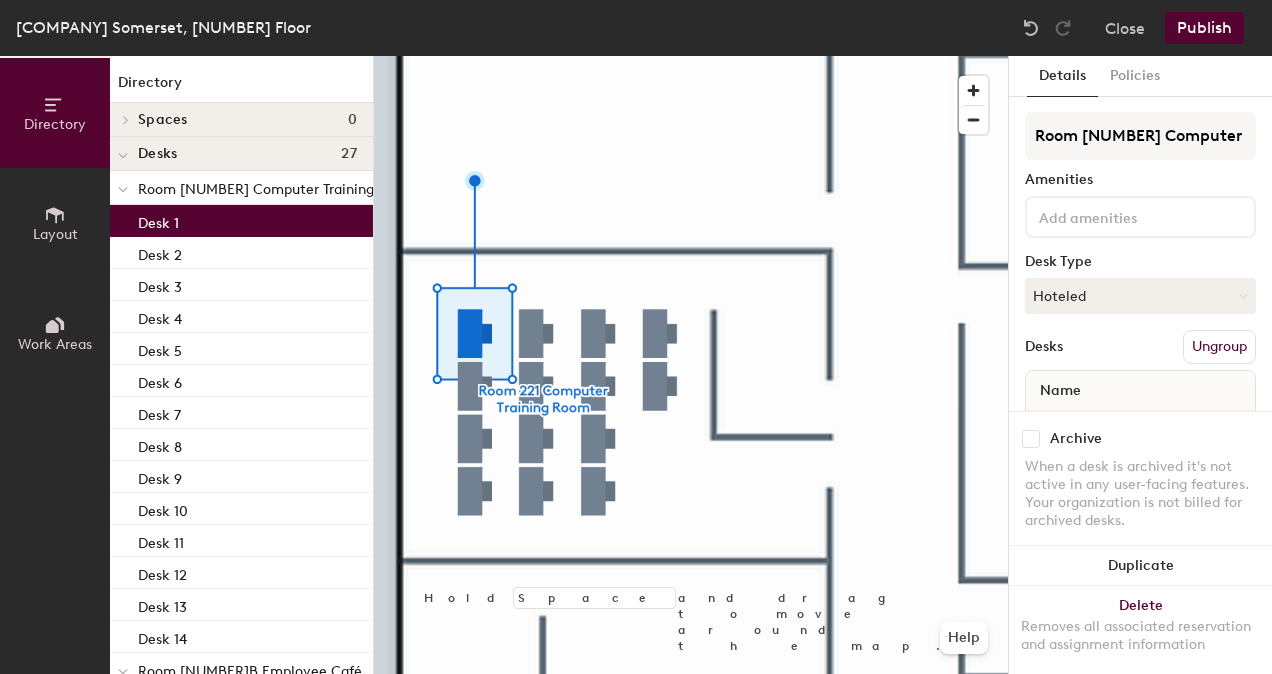 click at bounding box center [691, 56] 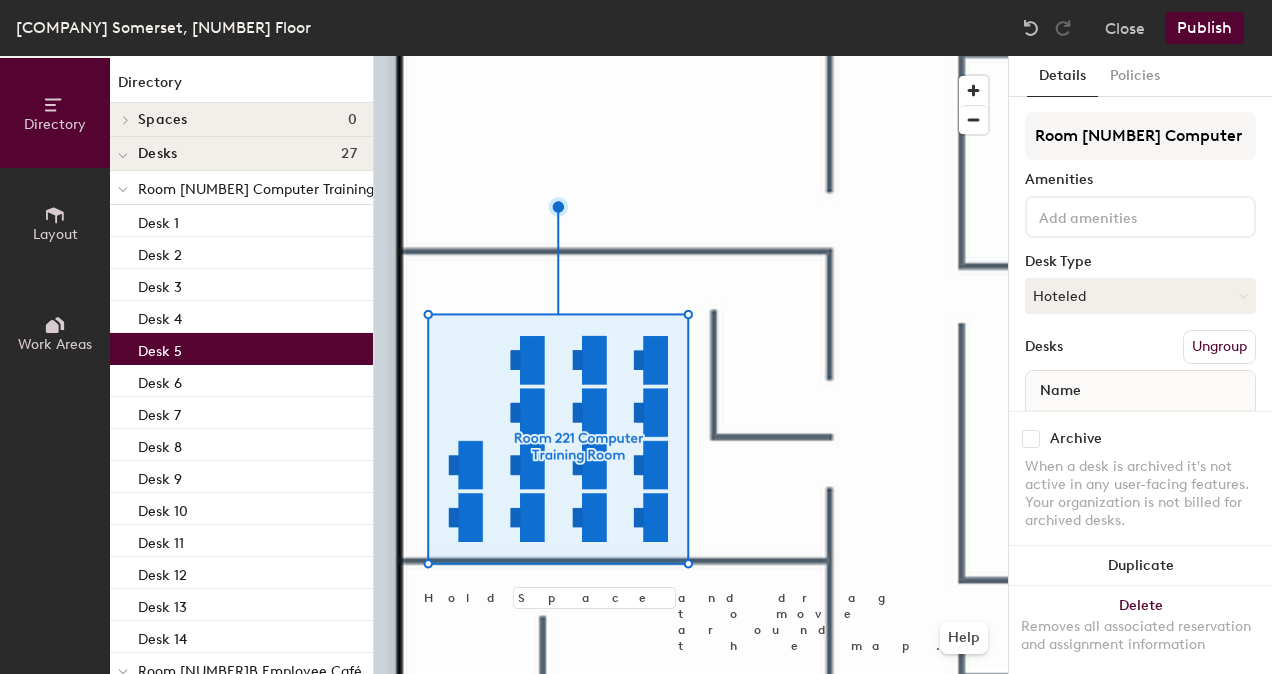 click on "Desk 5" at bounding box center [241, 349] 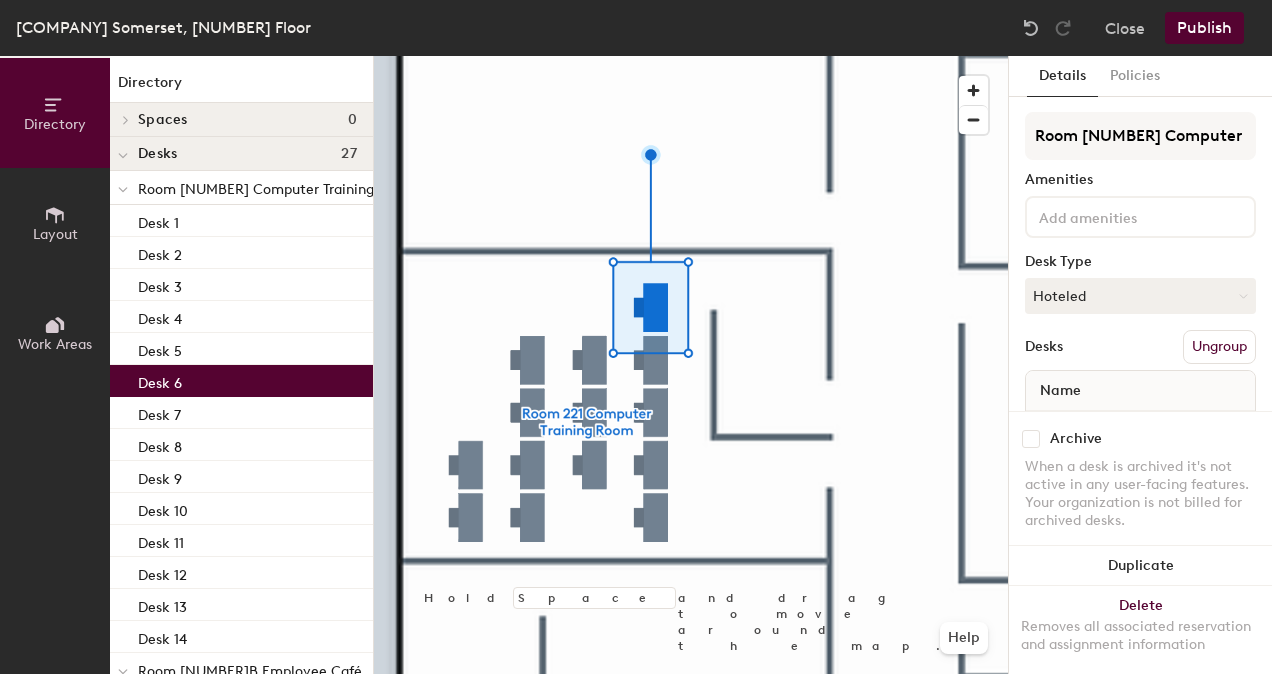 click on "Desk 6" at bounding box center (241, 381) 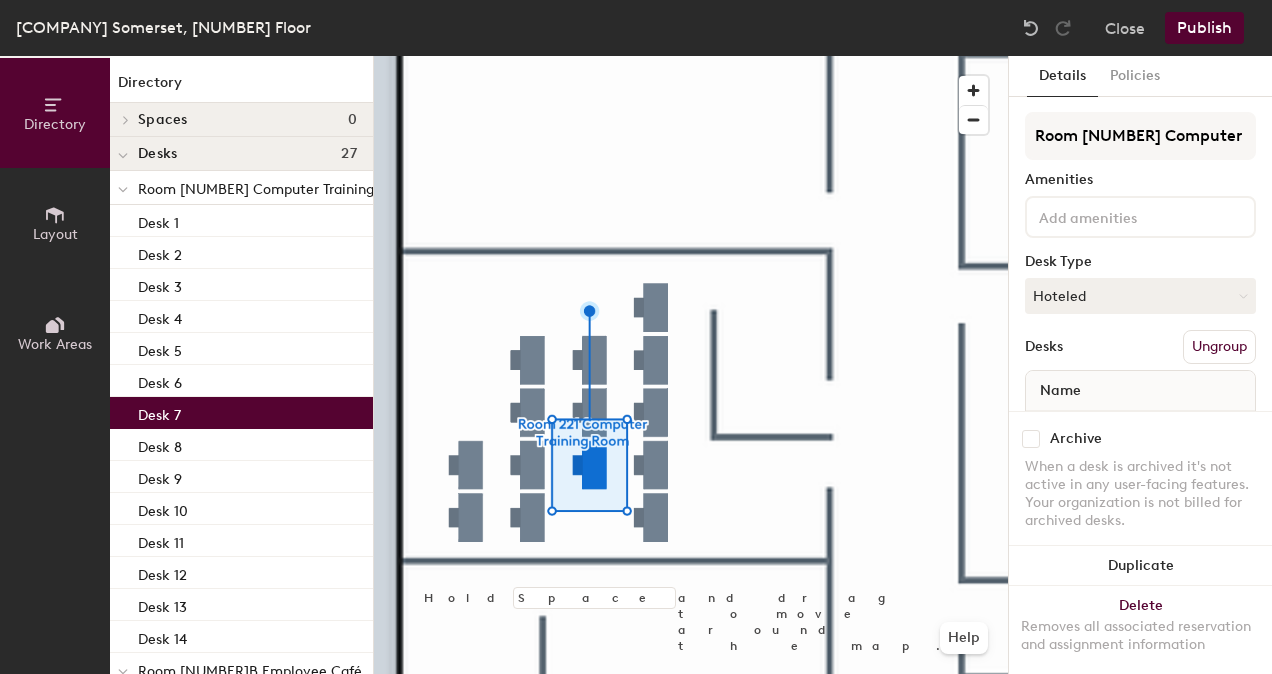 drag, startPoint x: 259, startPoint y: 410, endPoint x: 354, endPoint y: 422, distance: 95.7549 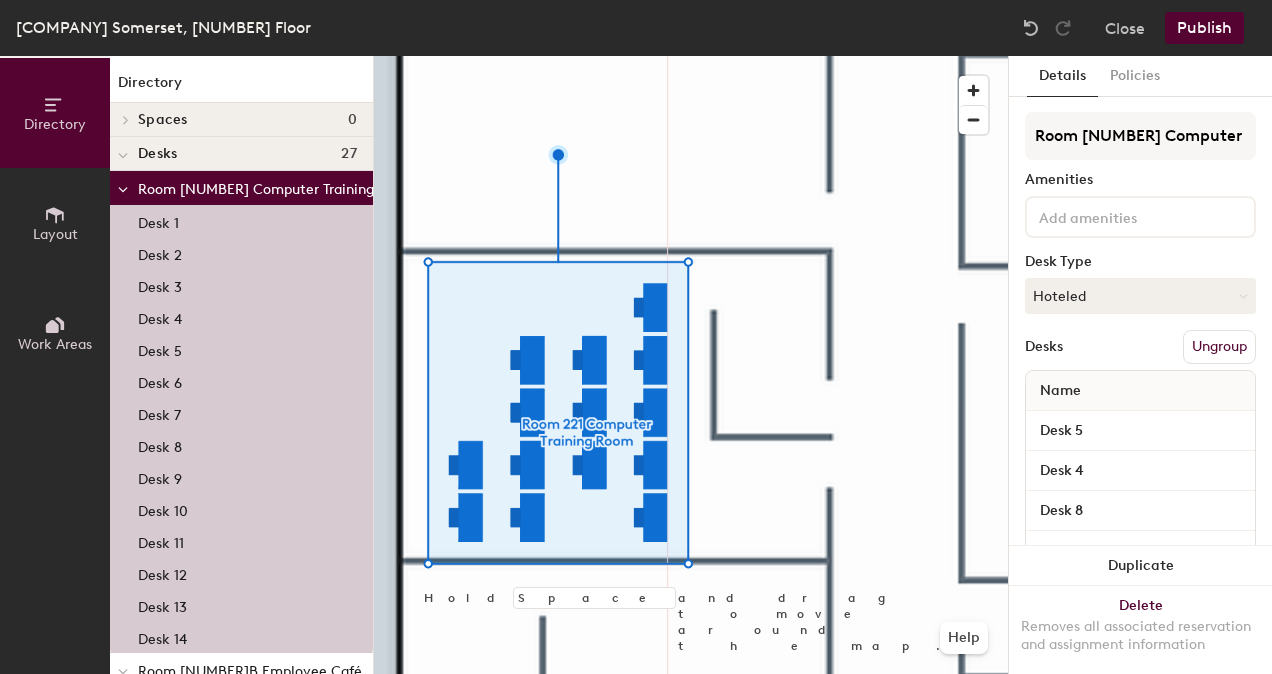 click on "Desk 6" at bounding box center [241, 381] 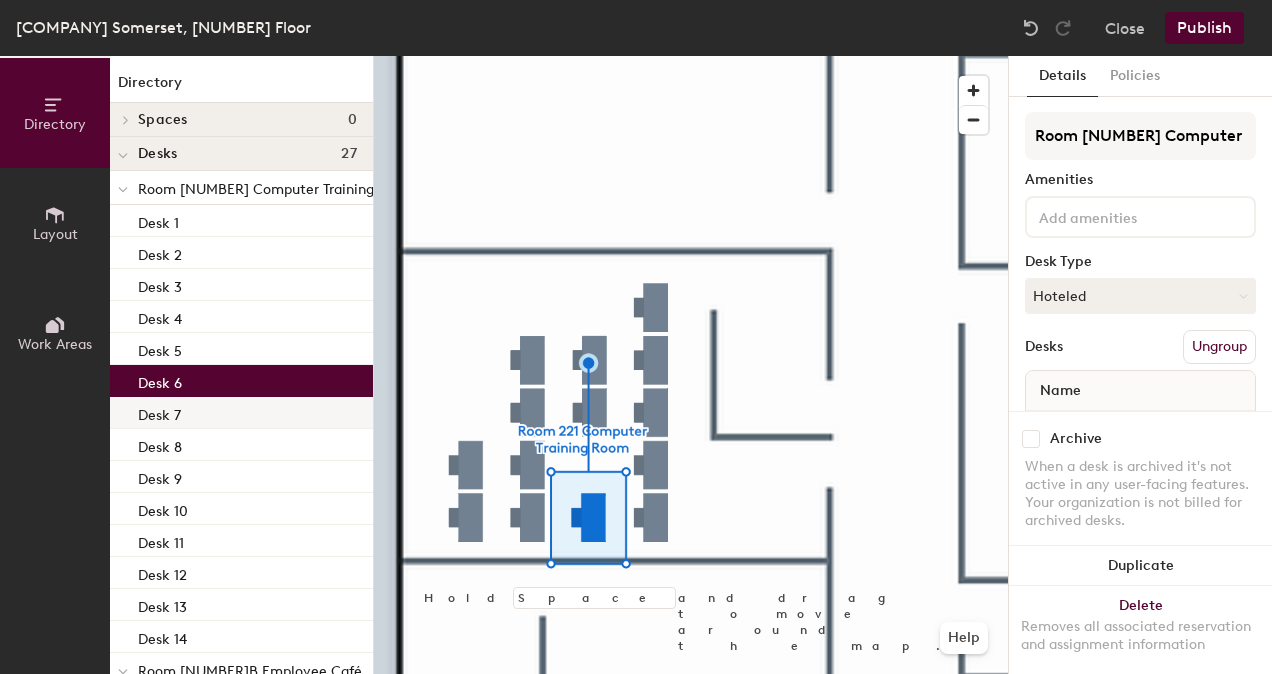 drag, startPoint x: 300, startPoint y: 397, endPoint x: 324, endPoint y: 410, distance: 27.294687 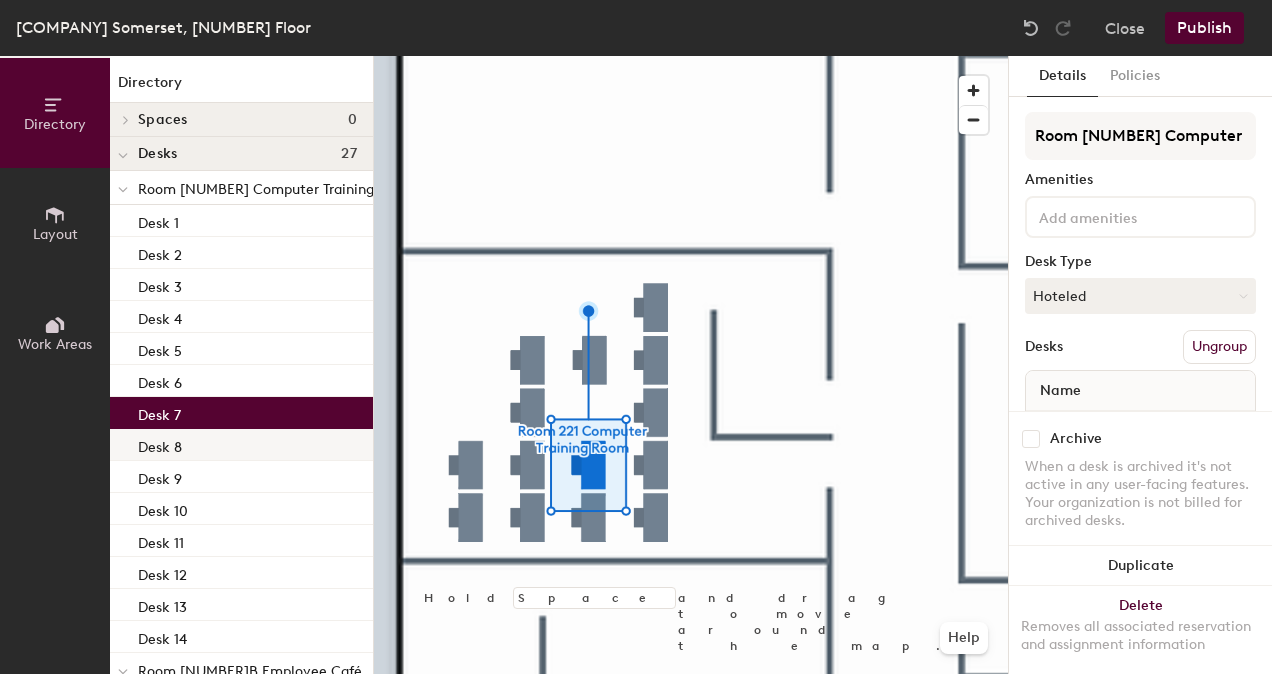 click on "Desk 8" at bounding box center (241, 445) 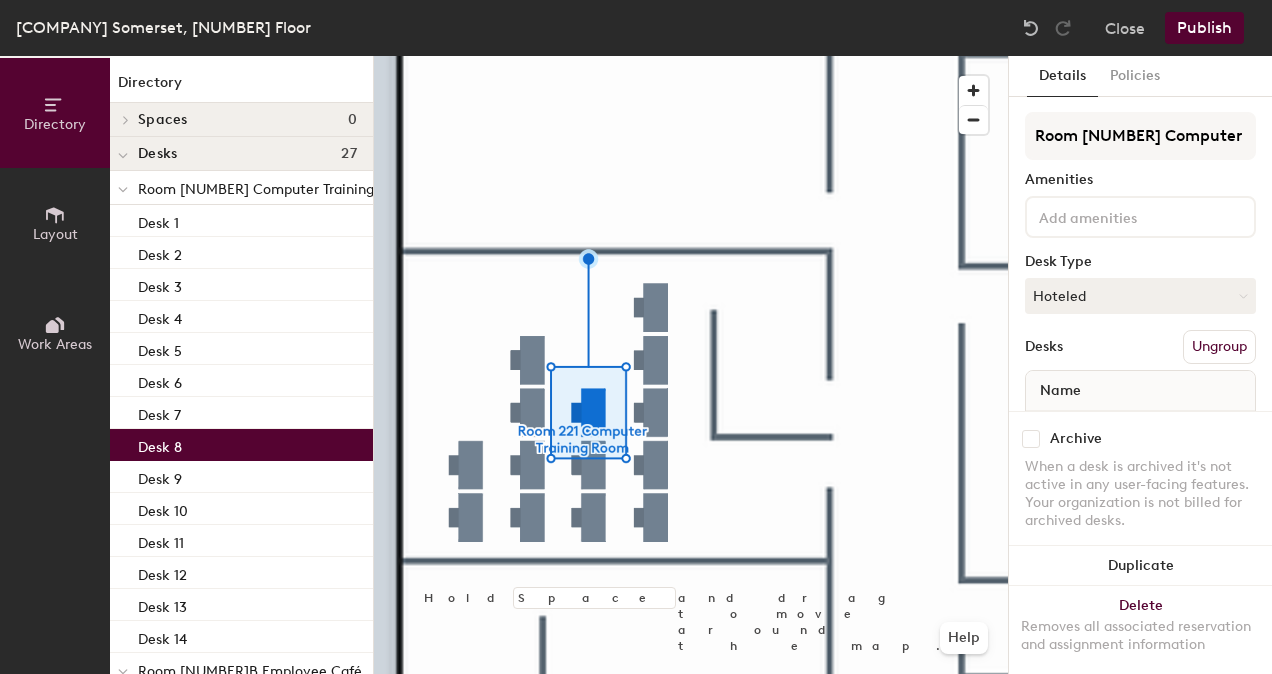 drag, startPoint x: 217, startPoint y: 465, endPoint x: 282, endPoint y: 455, distance: 65.76473 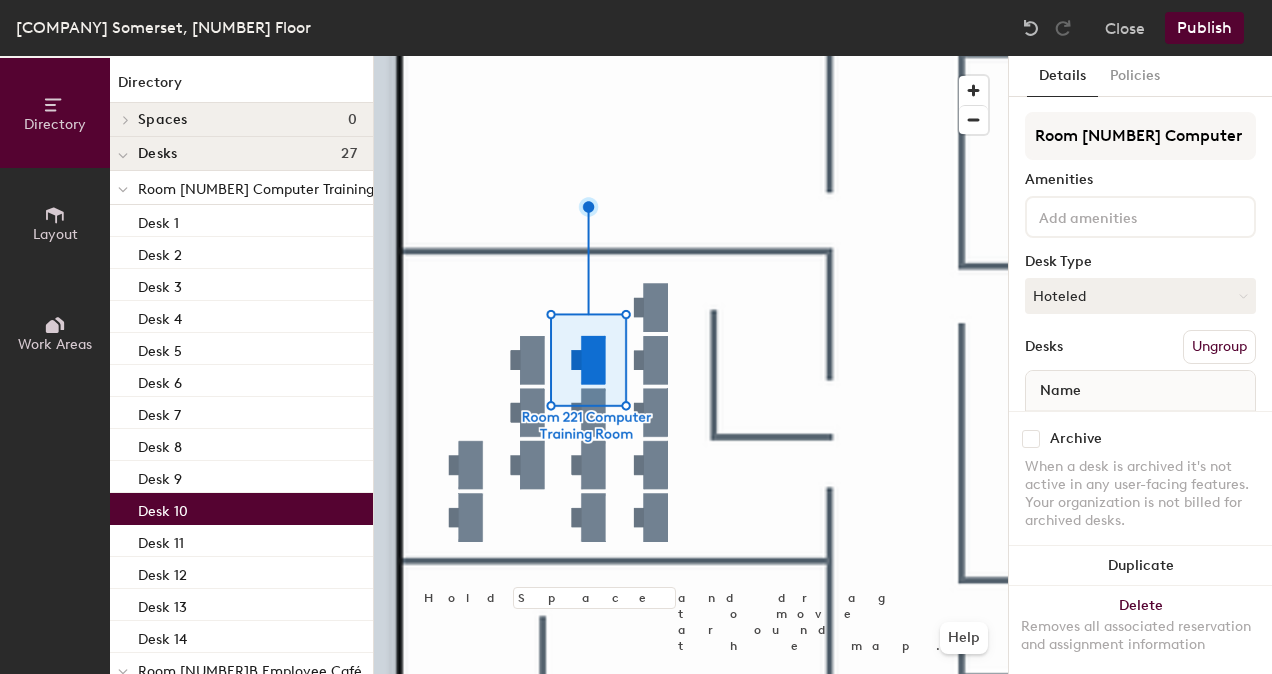 click on "Desk 10" at bounding box center [241, 509] 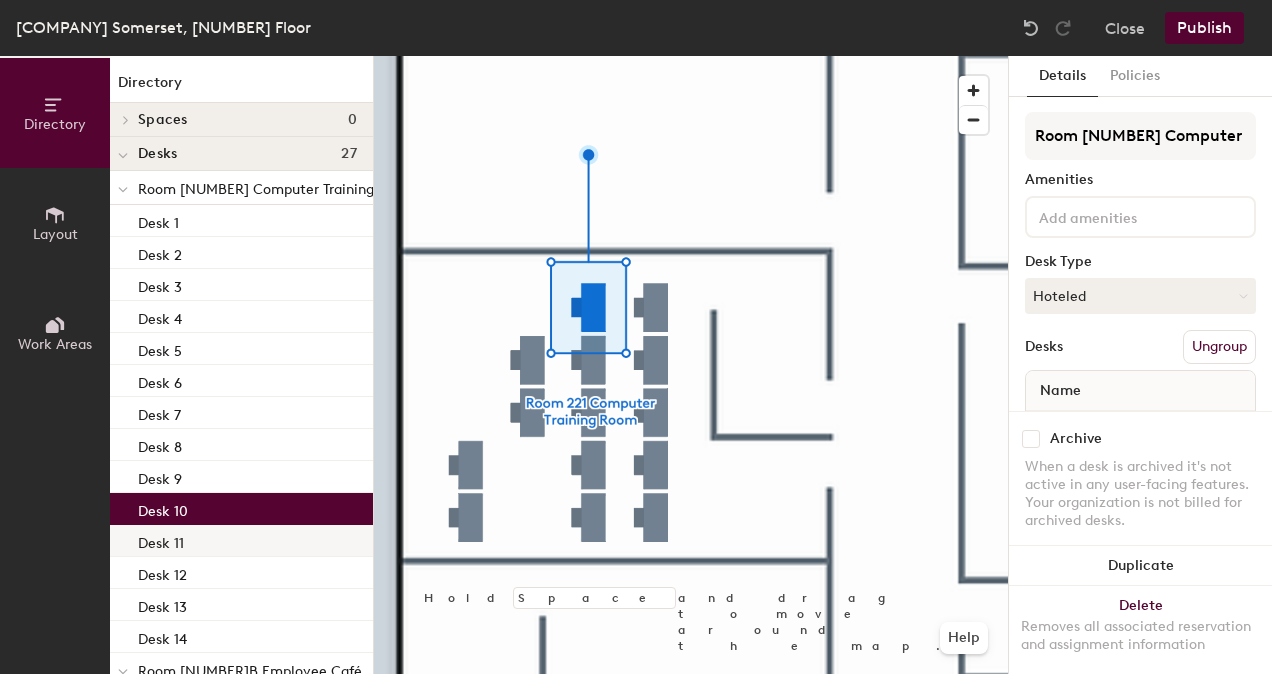 click on "Desk 11" at bounding box center [158, 220] 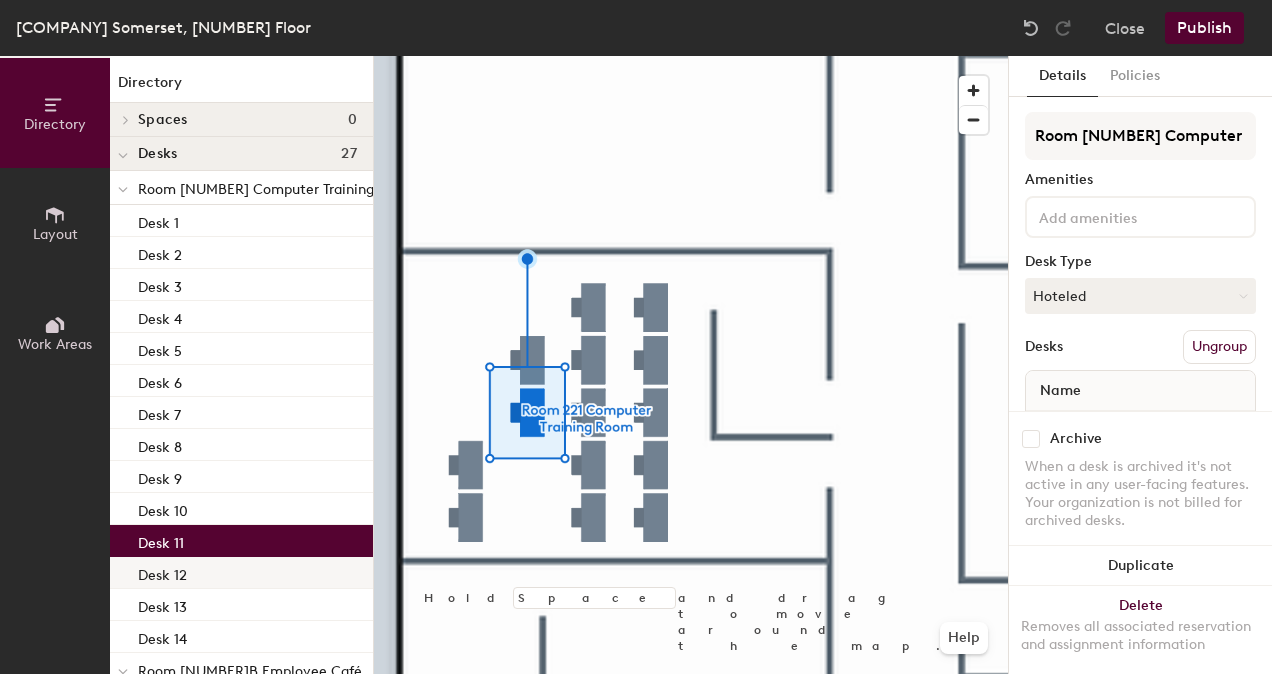 drag, startPoint x: 220, startPoint y: 566, endPoint x: 261, endPoint y: 561, distance: 41.303753 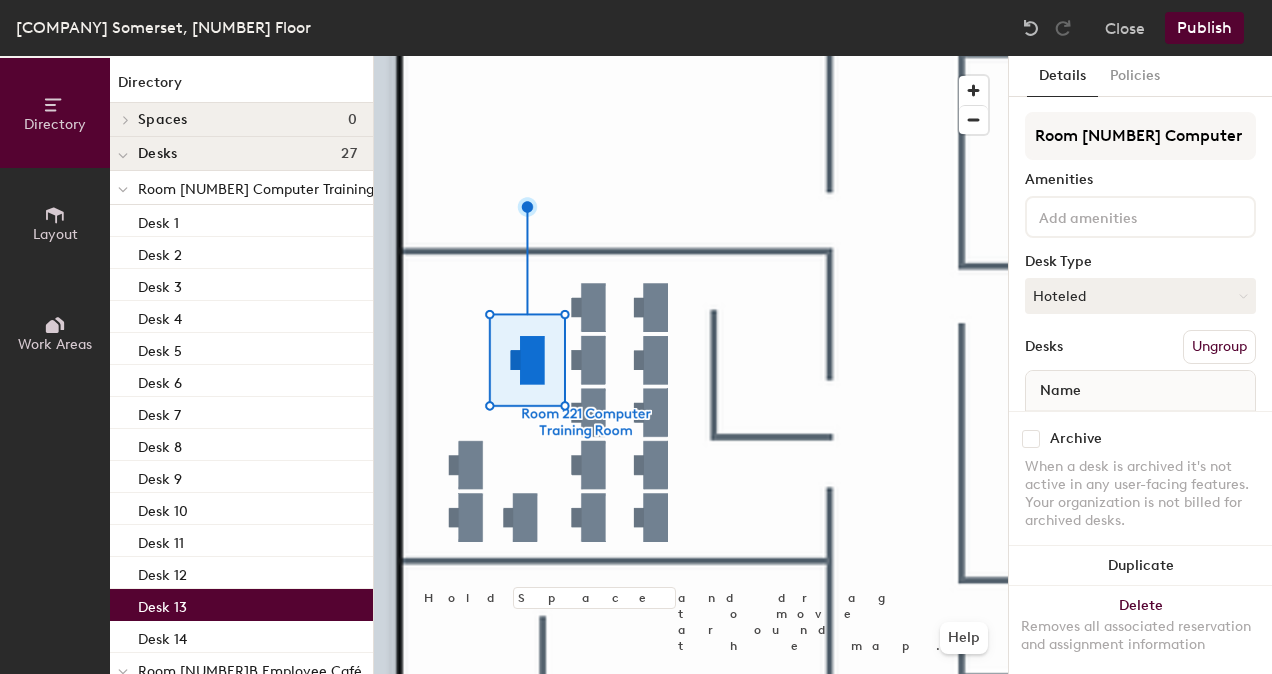 click on "Desk 13" at bounding box center [241, 605] 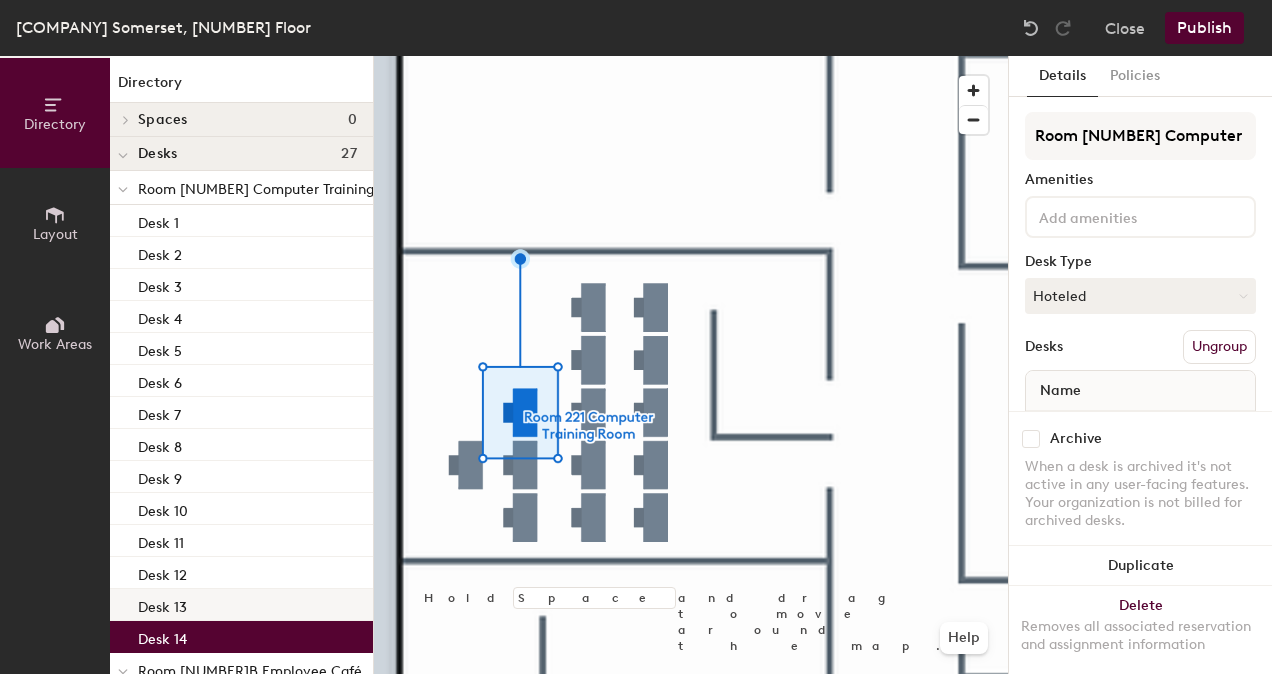 drag, startPoint x: 212, startPoint y: 632, endPoint x: 302, endPoint y: 605, distance: 93.96276 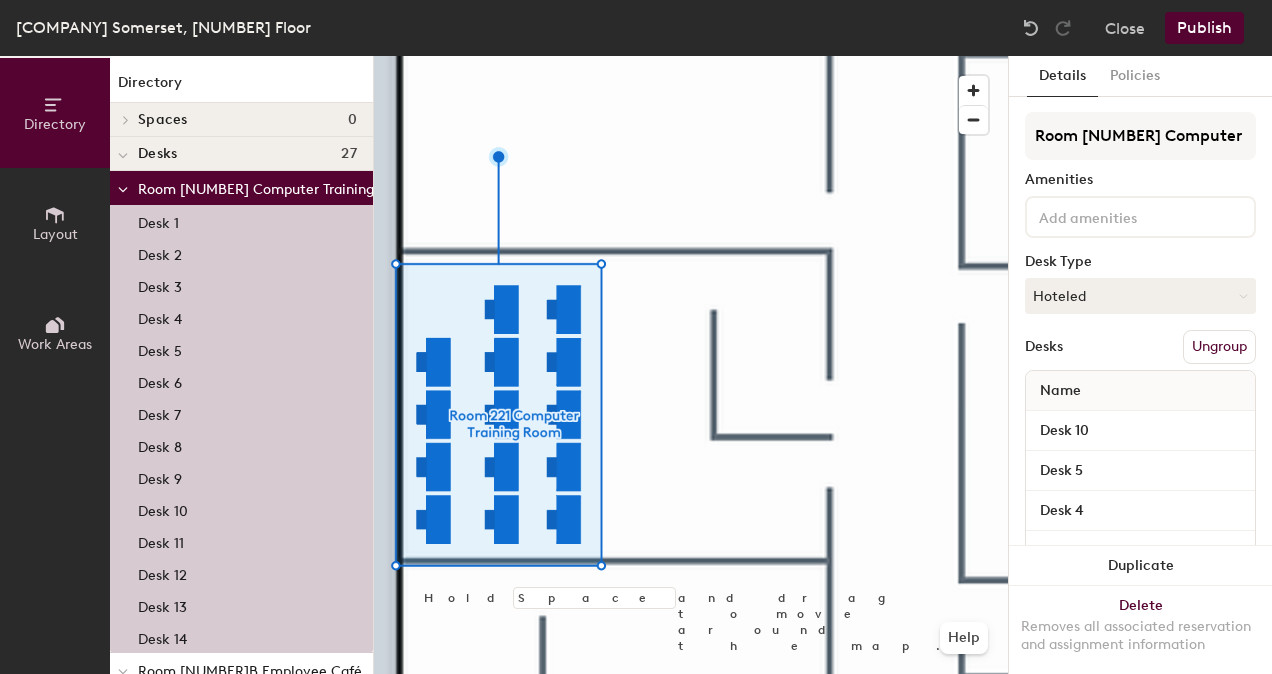 click on "Desk 1" at bounding box center (241, 221) 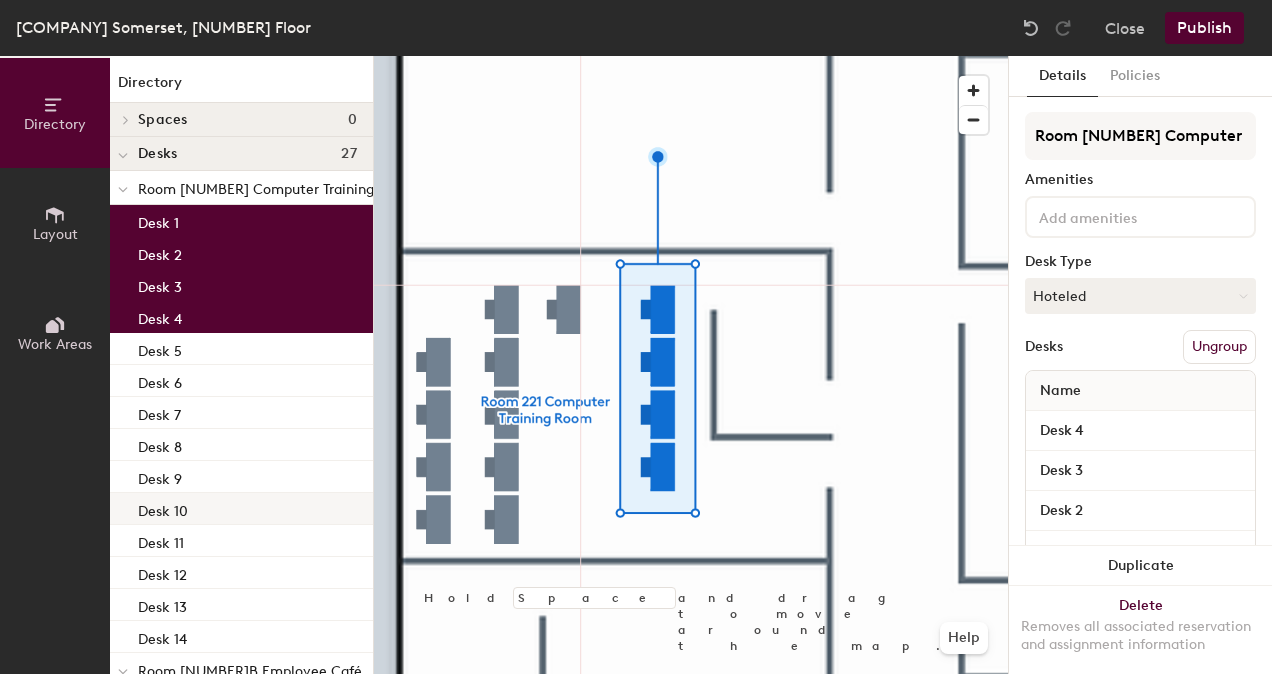 click on "Desk 10" at bounding box center (241, 509) 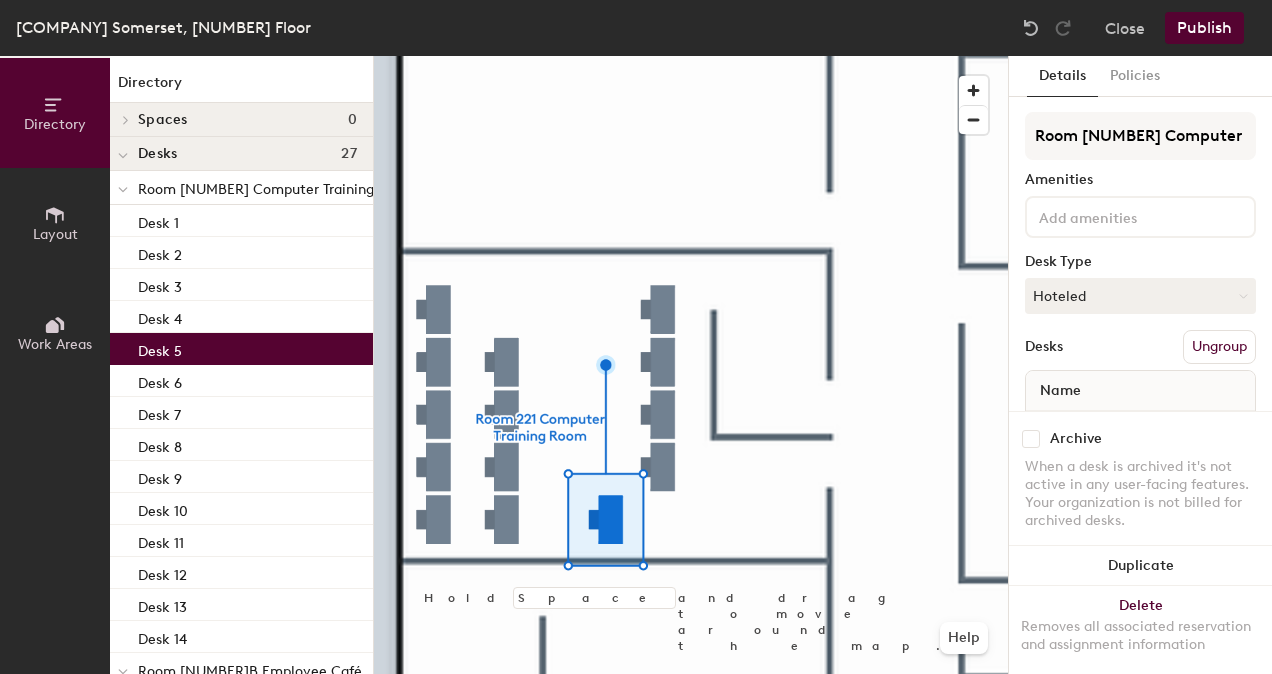 click at bounding box center [691, 56] 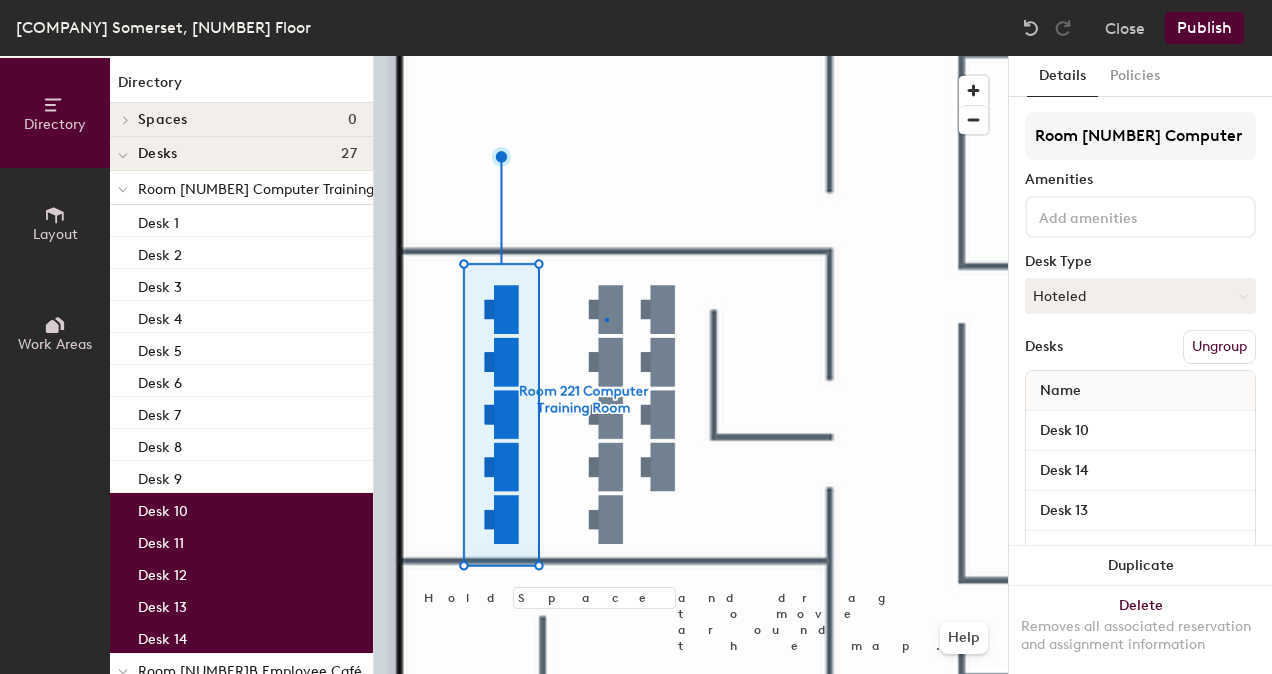 click at bounding box center [691, 56] 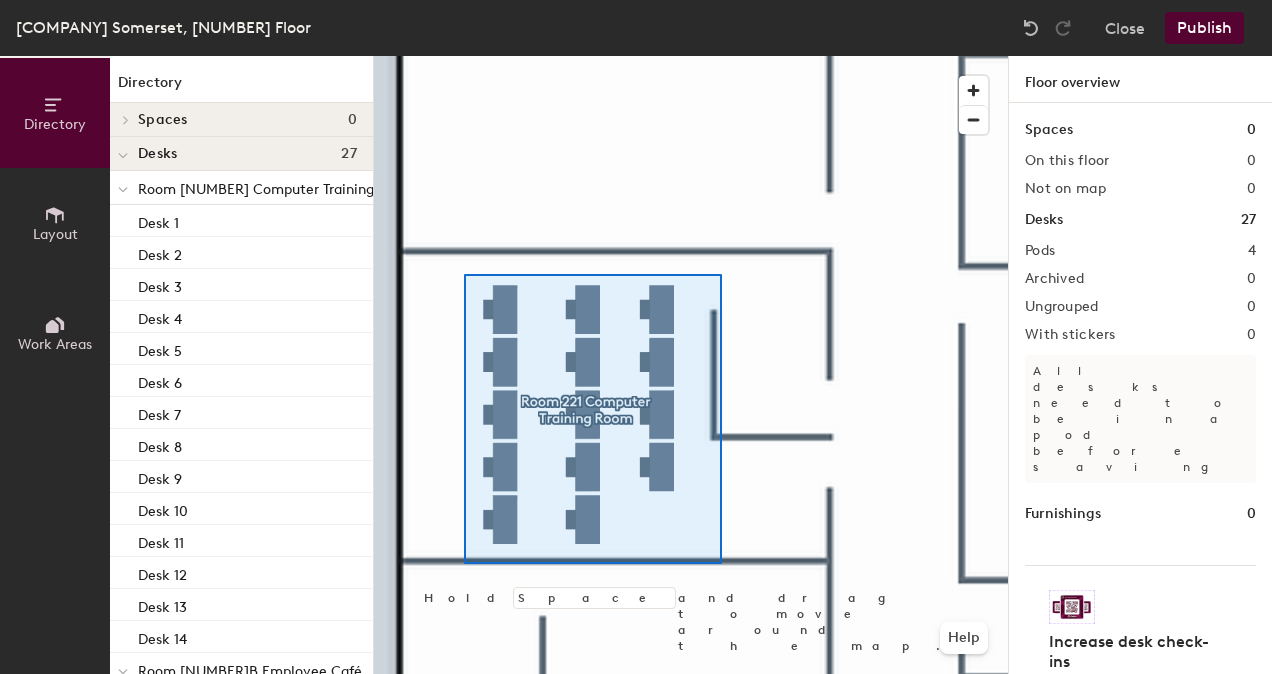 click at bounding box center (691, 56) 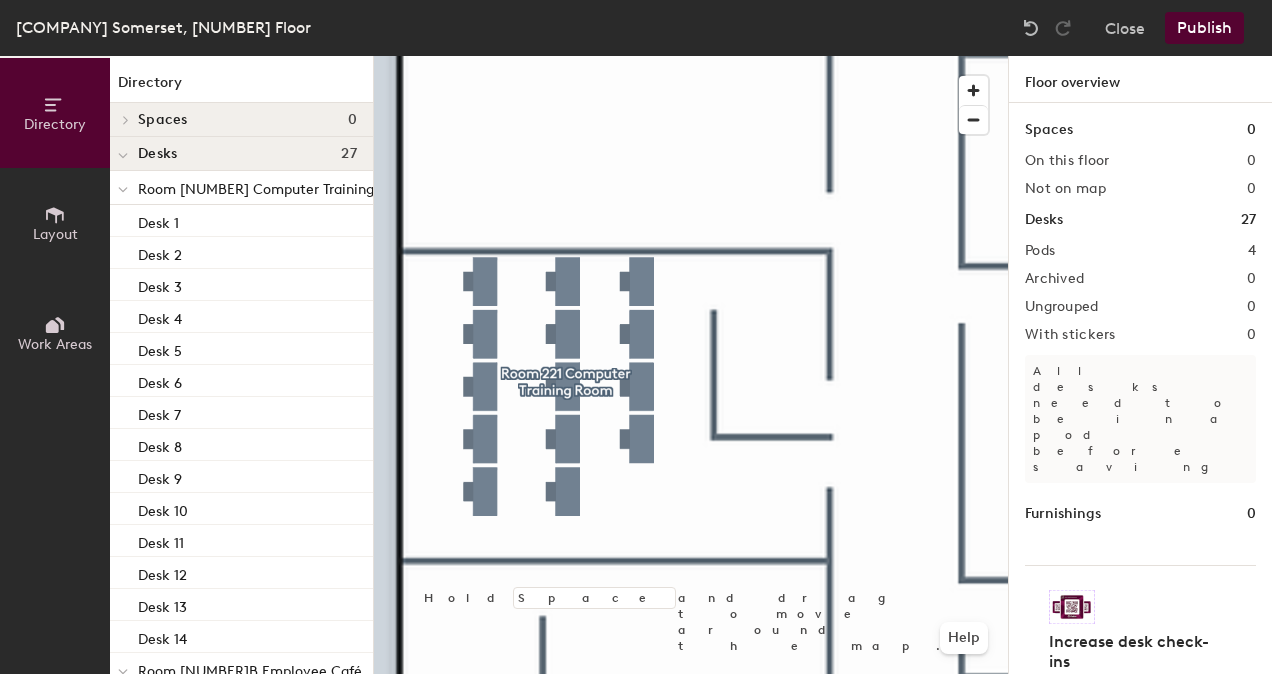 click on "Publish" at bounding box center [1204, 28] 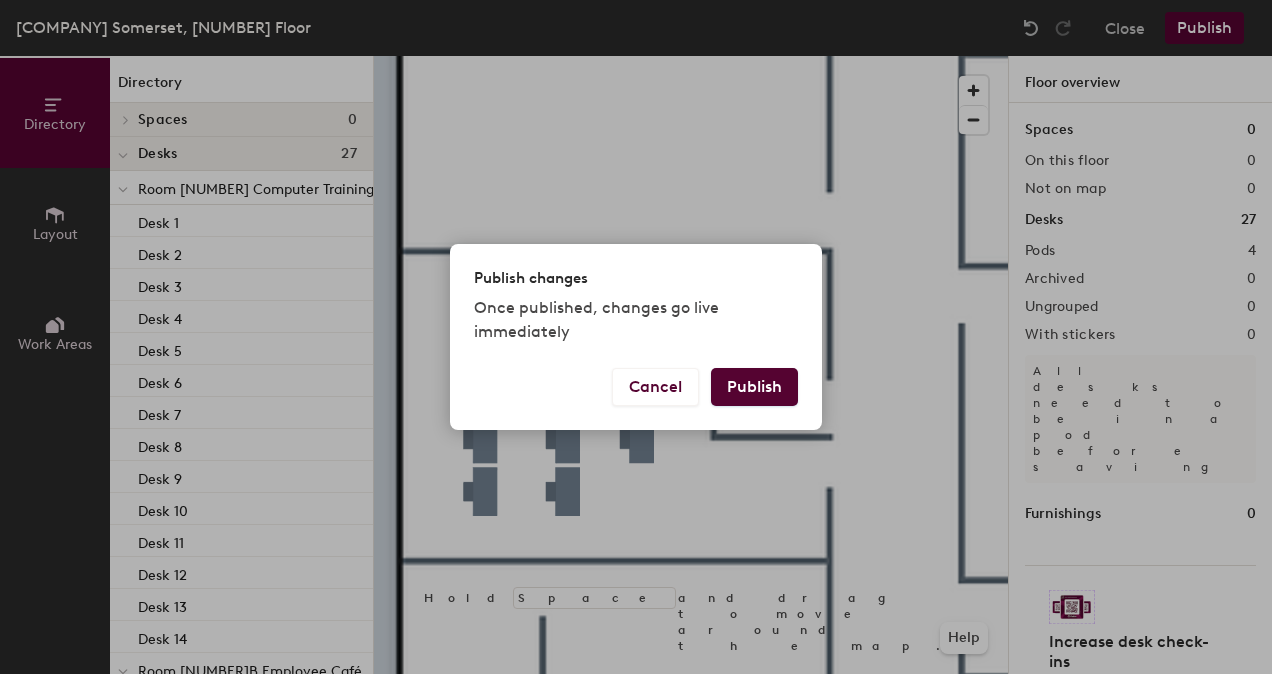 click on "Publish" at bounding box center [754, 387] 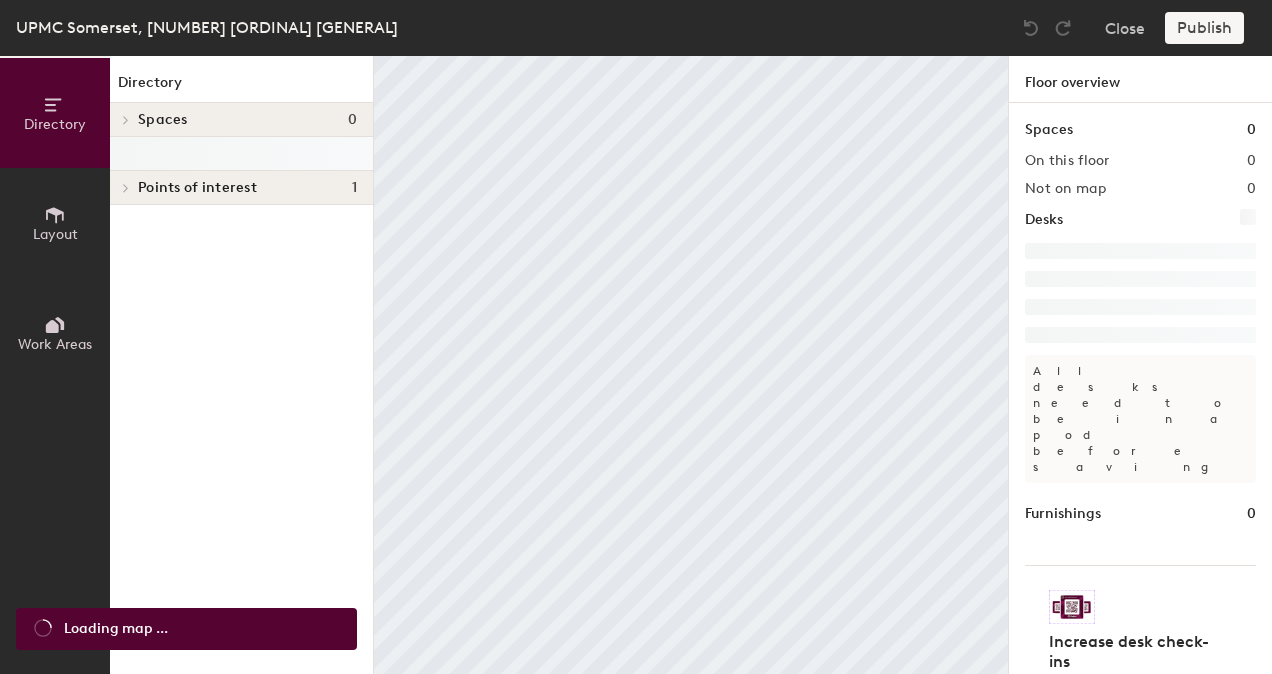 scroll, scrollTop: 0, scrollLeft: 0, axis: both 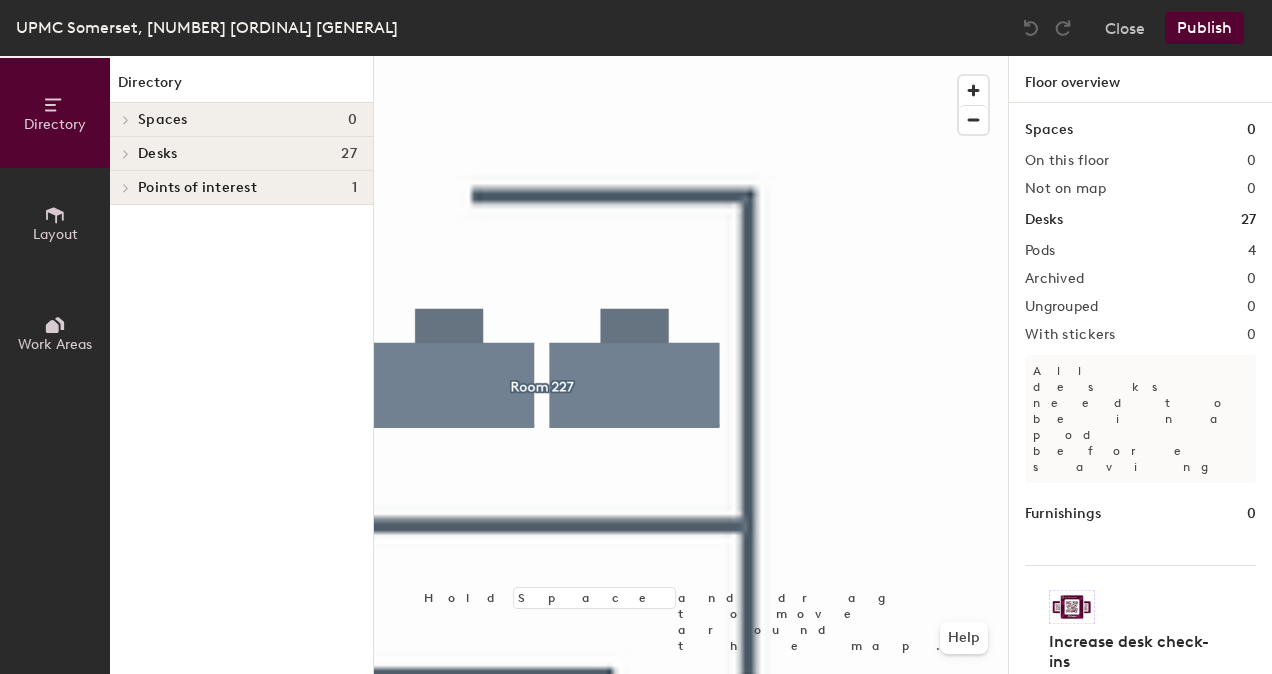 click at bounding box center (123, 119) 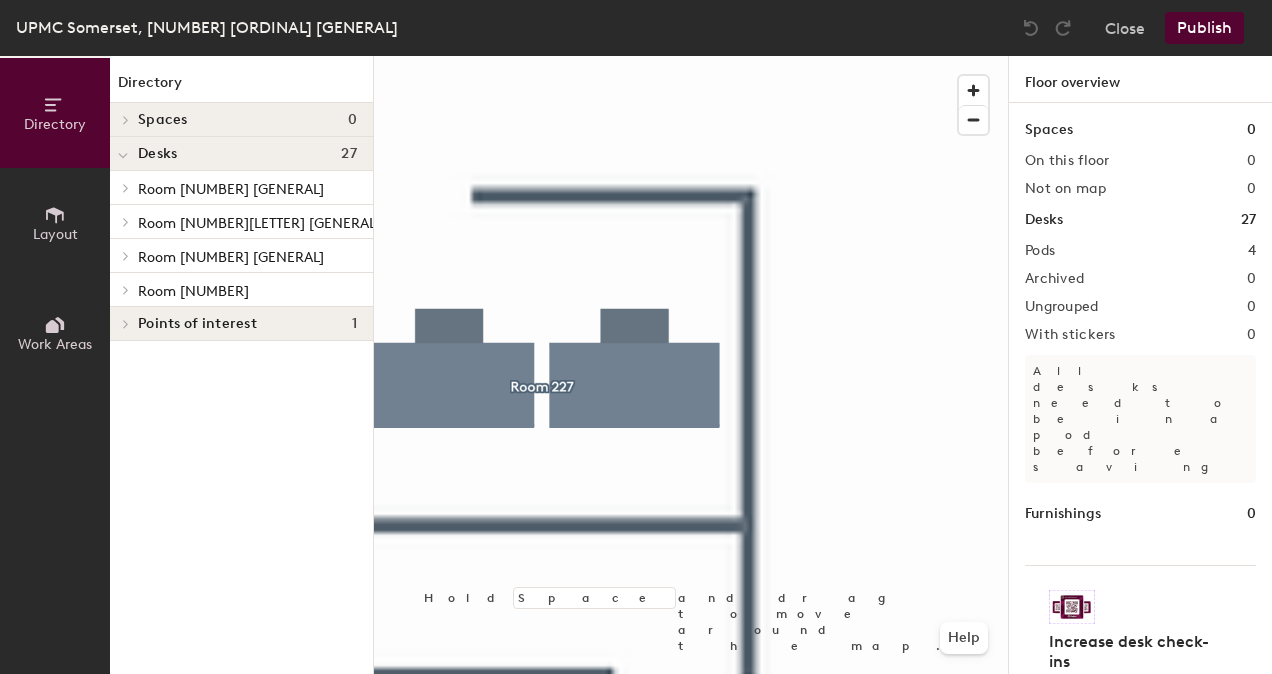 click at bounding box center (126, 188) 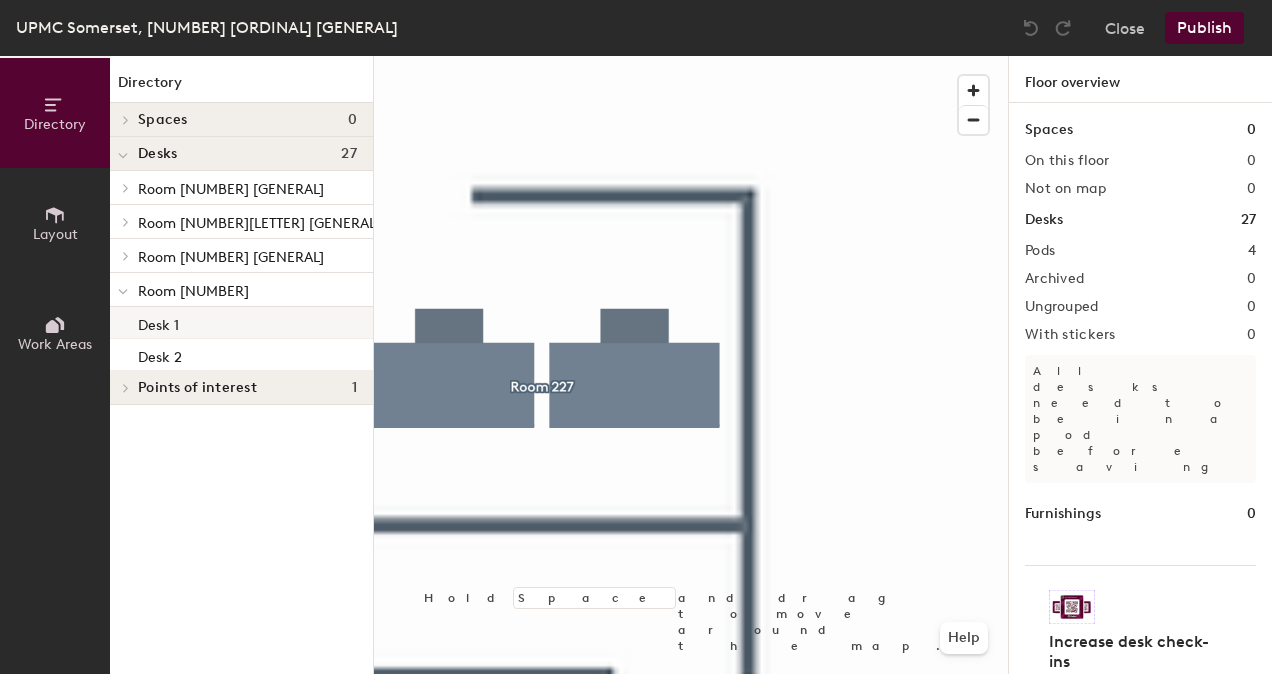 click on "Desk 1" at bounding box center (241, 323) 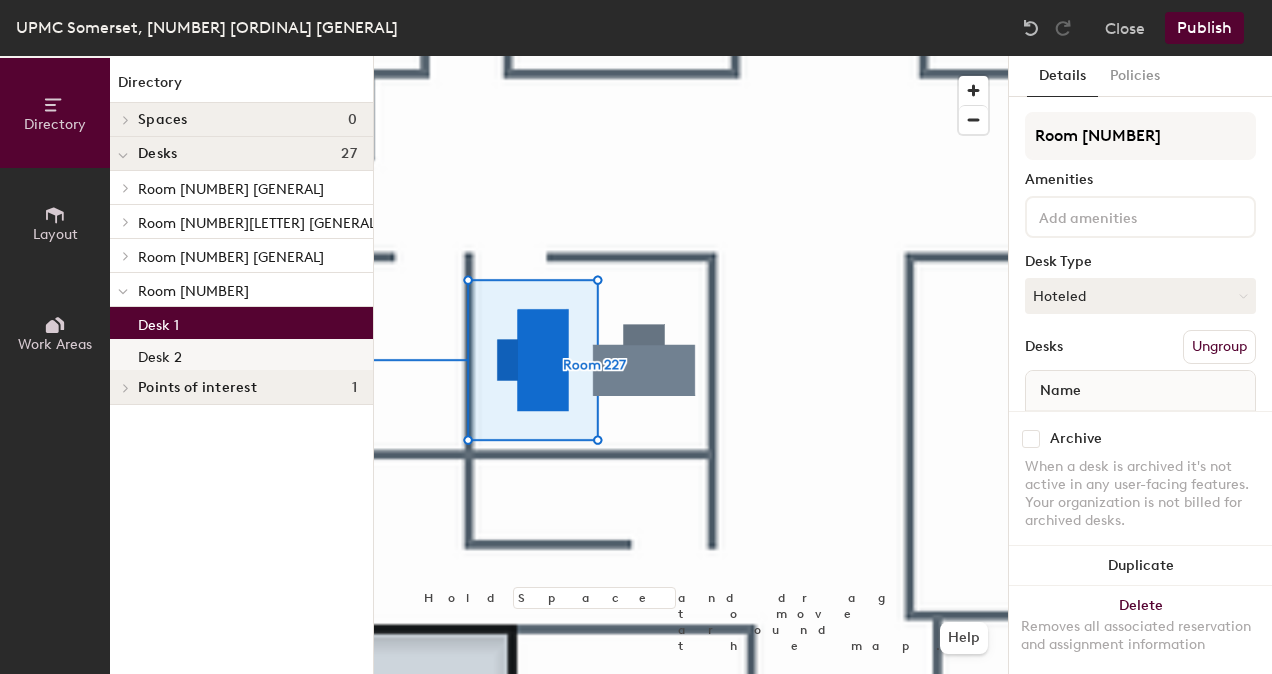 click on "Desk 2" at bounding box center [241, 355] 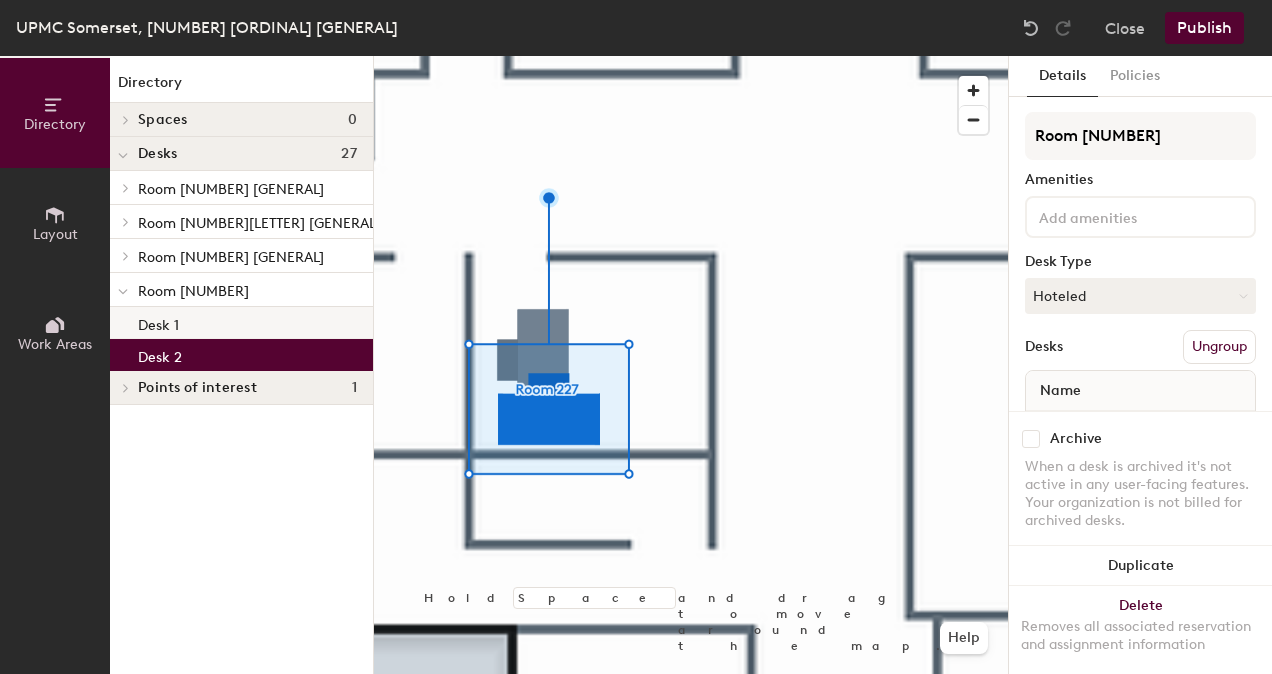 drag, startPoint x: 154, startPoint y: 313, endPoint x: 306, endPoint y: 328, distance: 152.73834 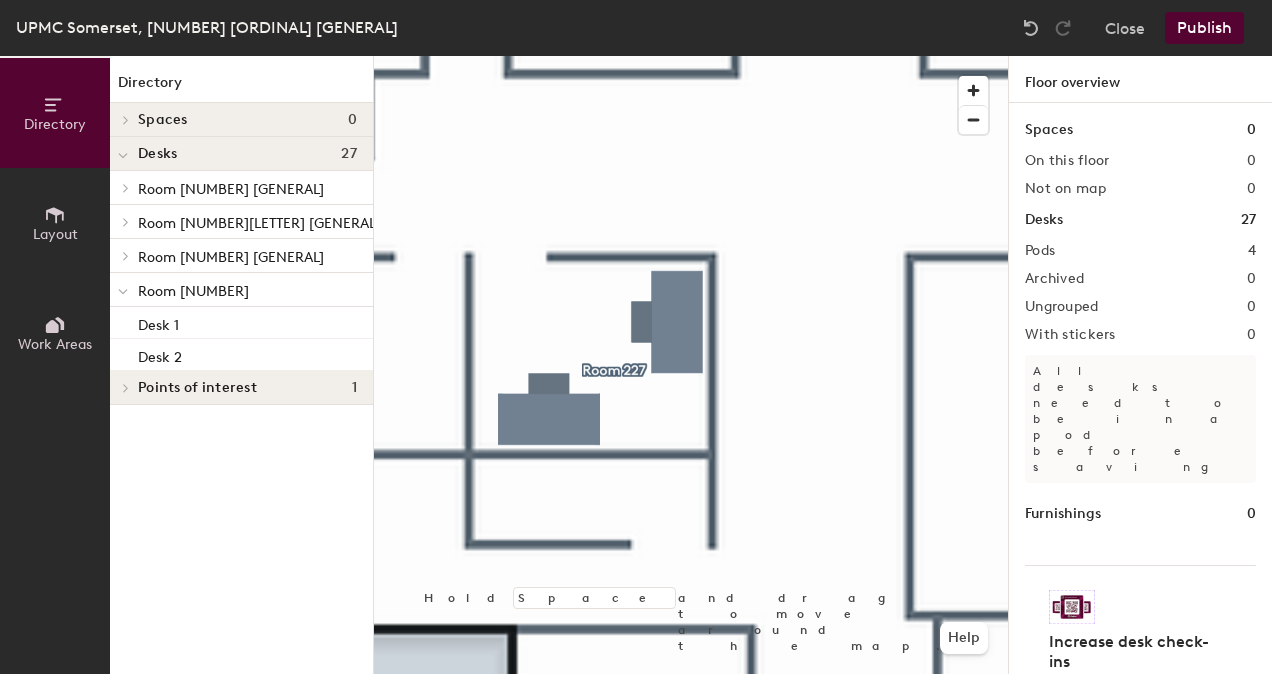 click on "Publish" at bounding box center [1204, 28] 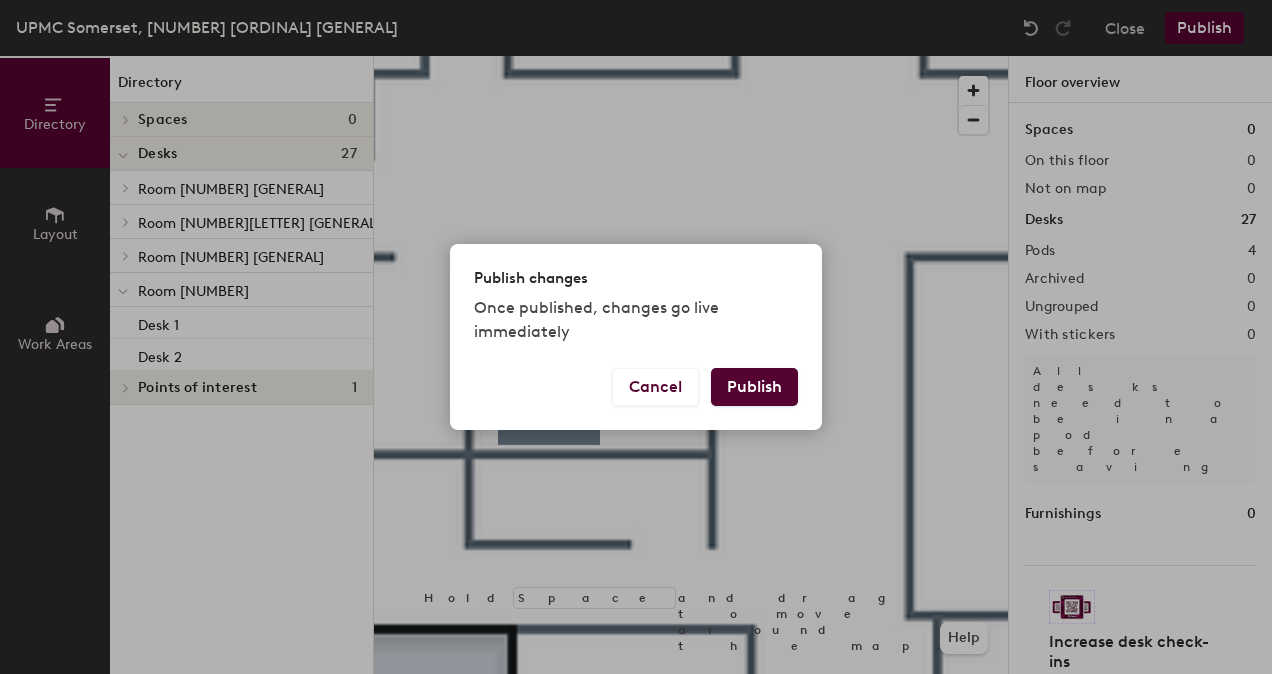 click on "Publish" at bounding box center (754, 387) 